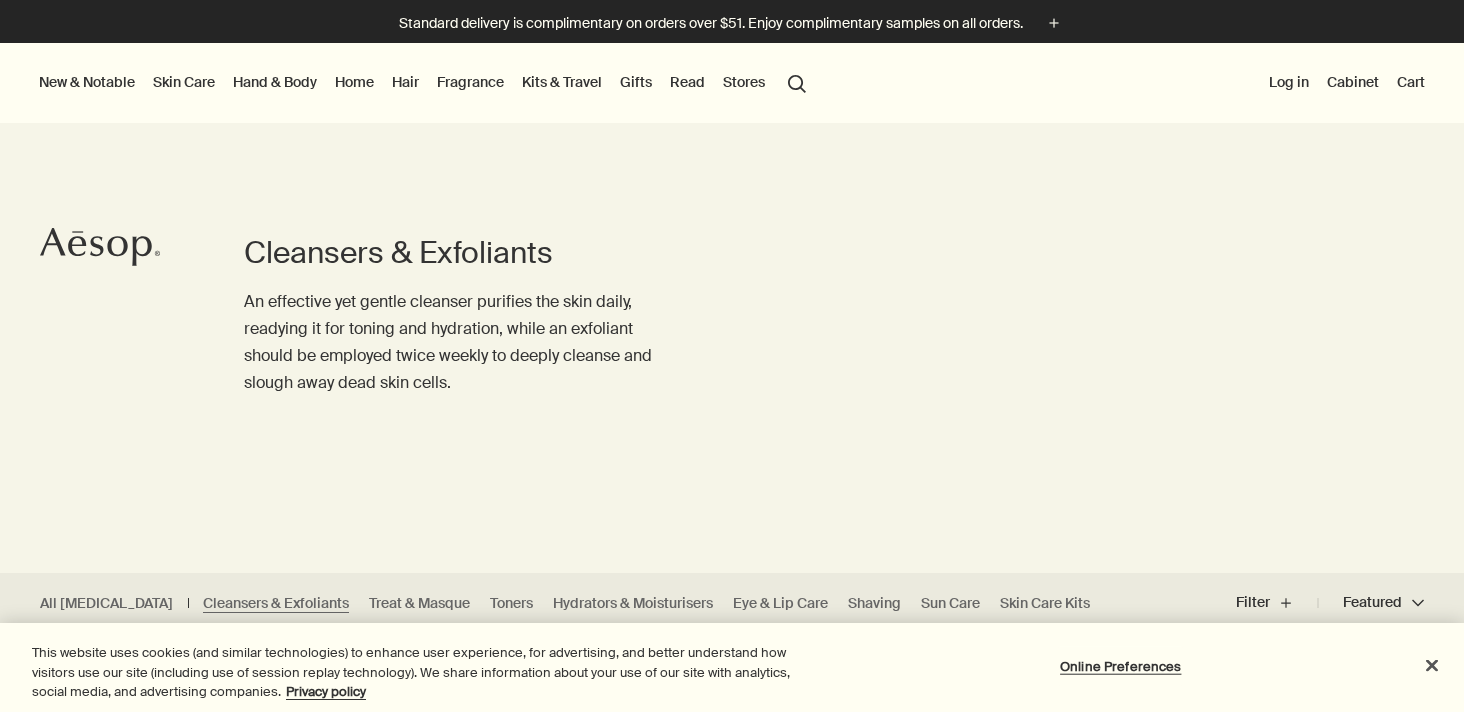 scroll, scrollTop: 0, scrollLeft: 0, axis: both 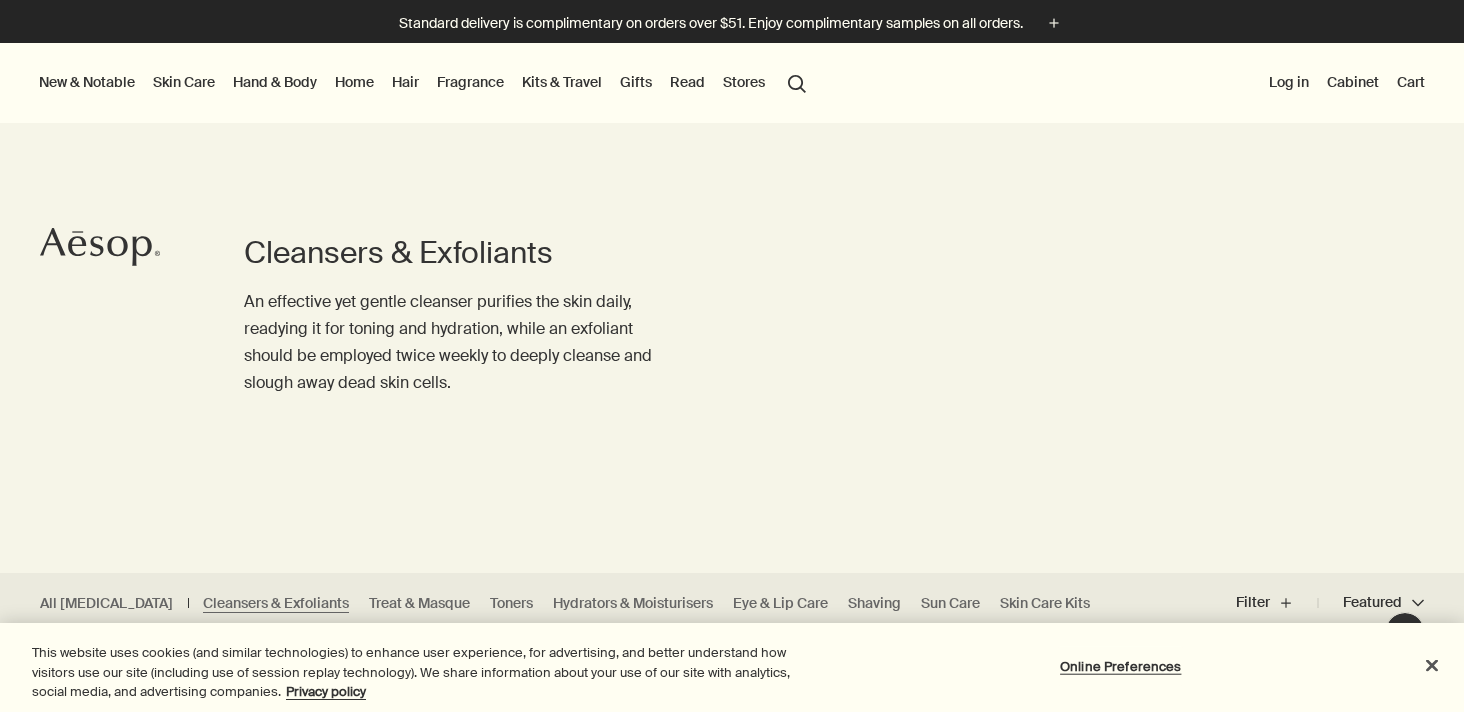 click on "Hand & Body" at bounding box center (275, 82) 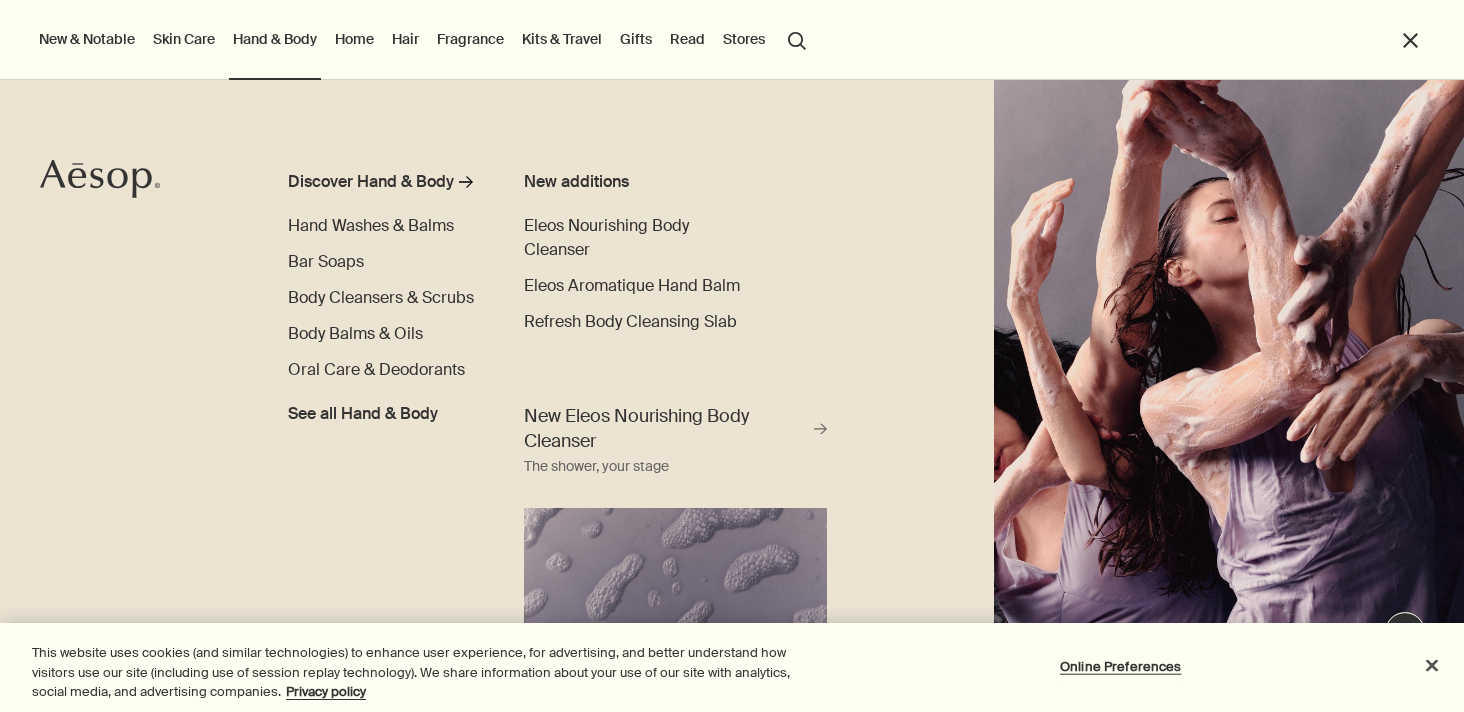click on "New & Notable" at bounding box center (87, 39) 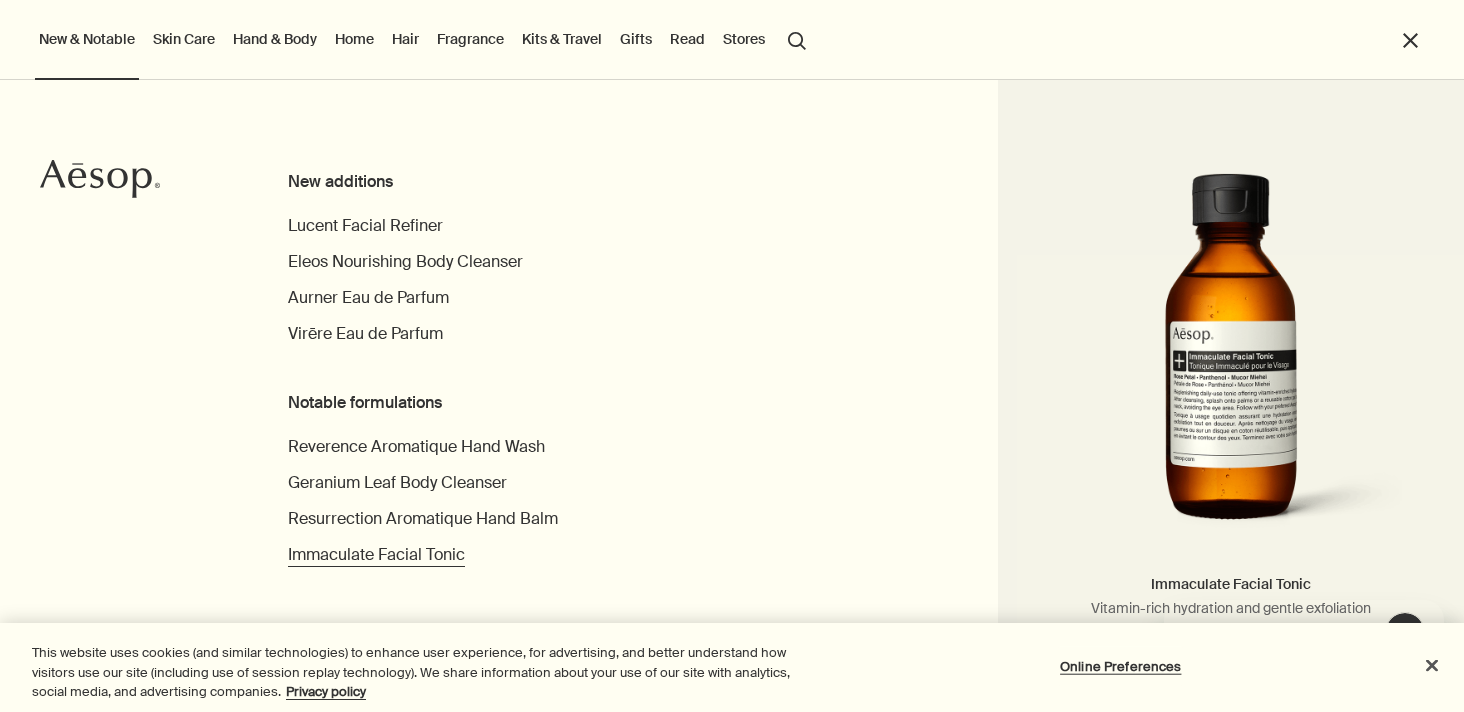 scroll, scrollTop: 0, scrollLeft: 0, axis: both 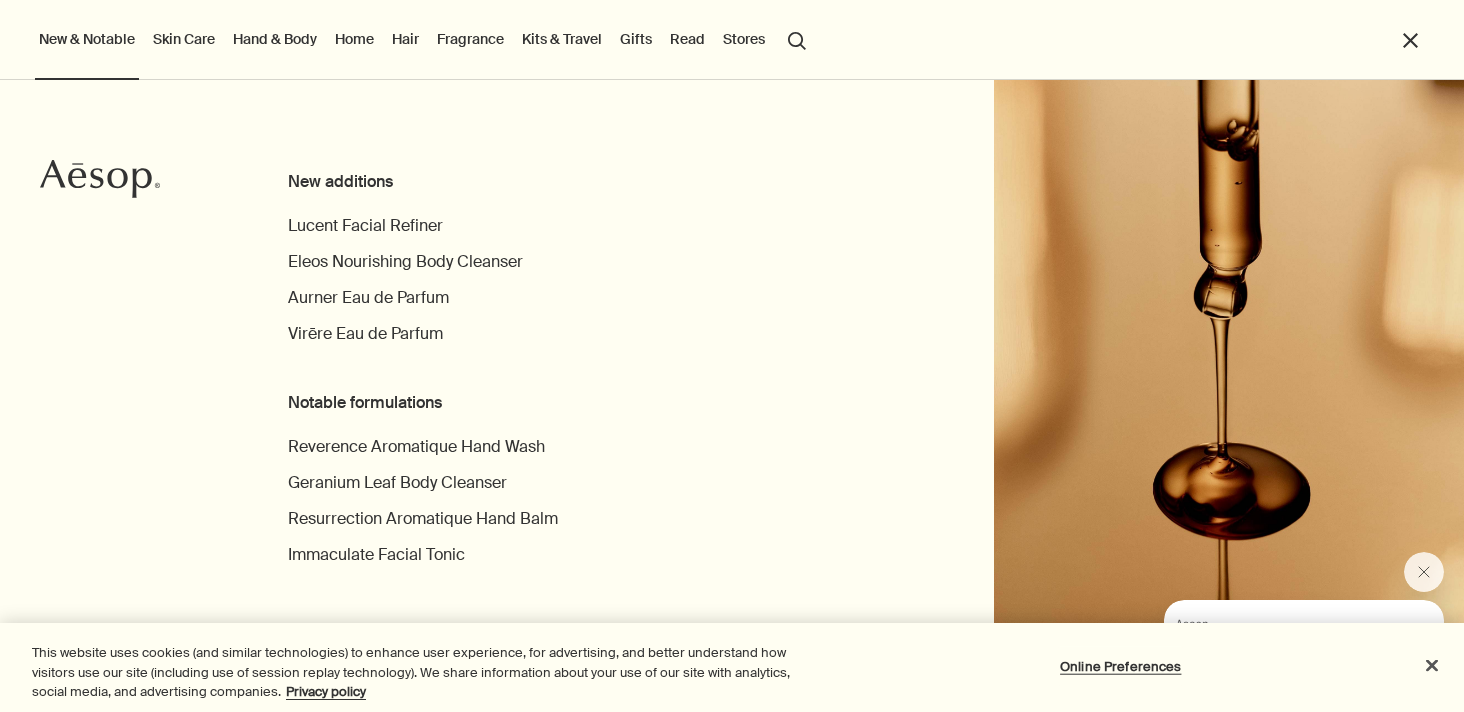 click on "Hand & Body" at bounding box center [275, 39] 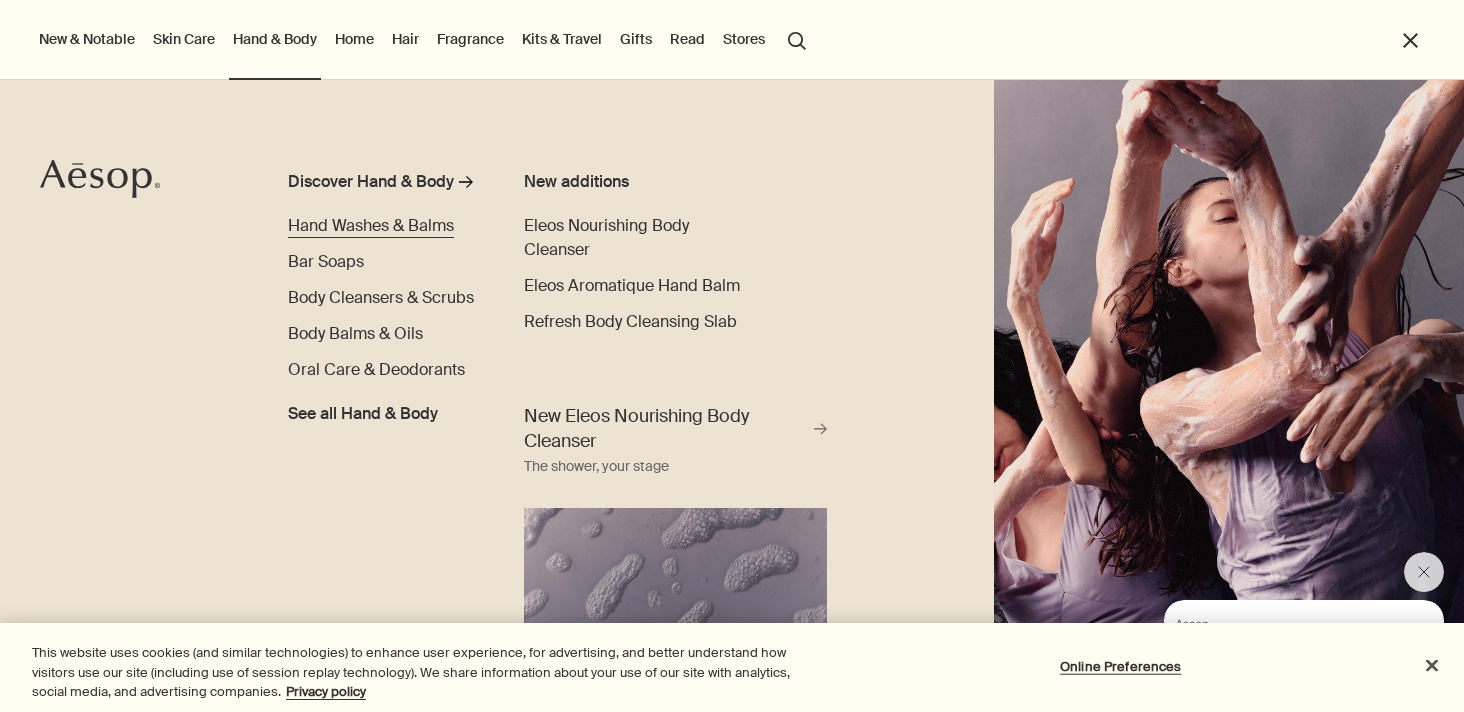 click on "Hand Washes & Balms" at bounding box center (371, 225) 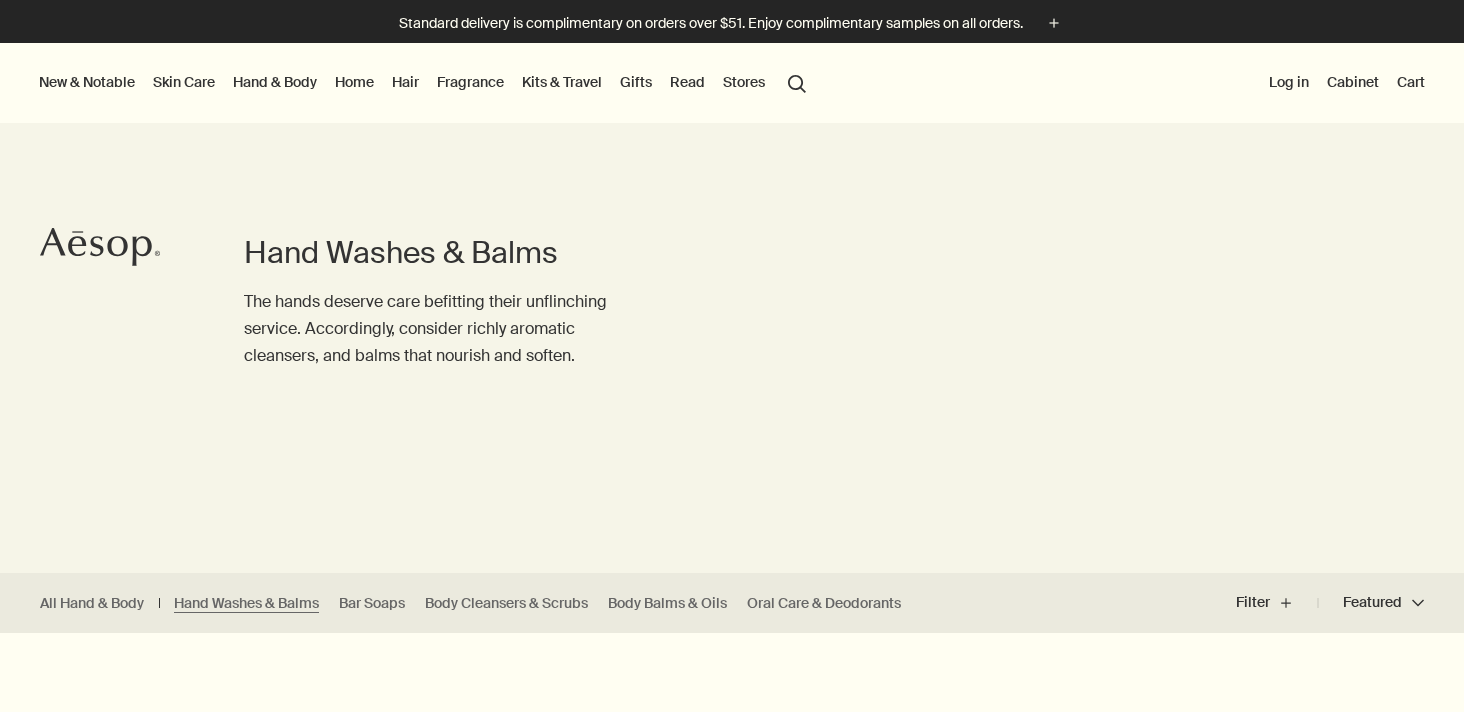 scroll, scrollTop: 0, scrollLeft: 0, axis: both 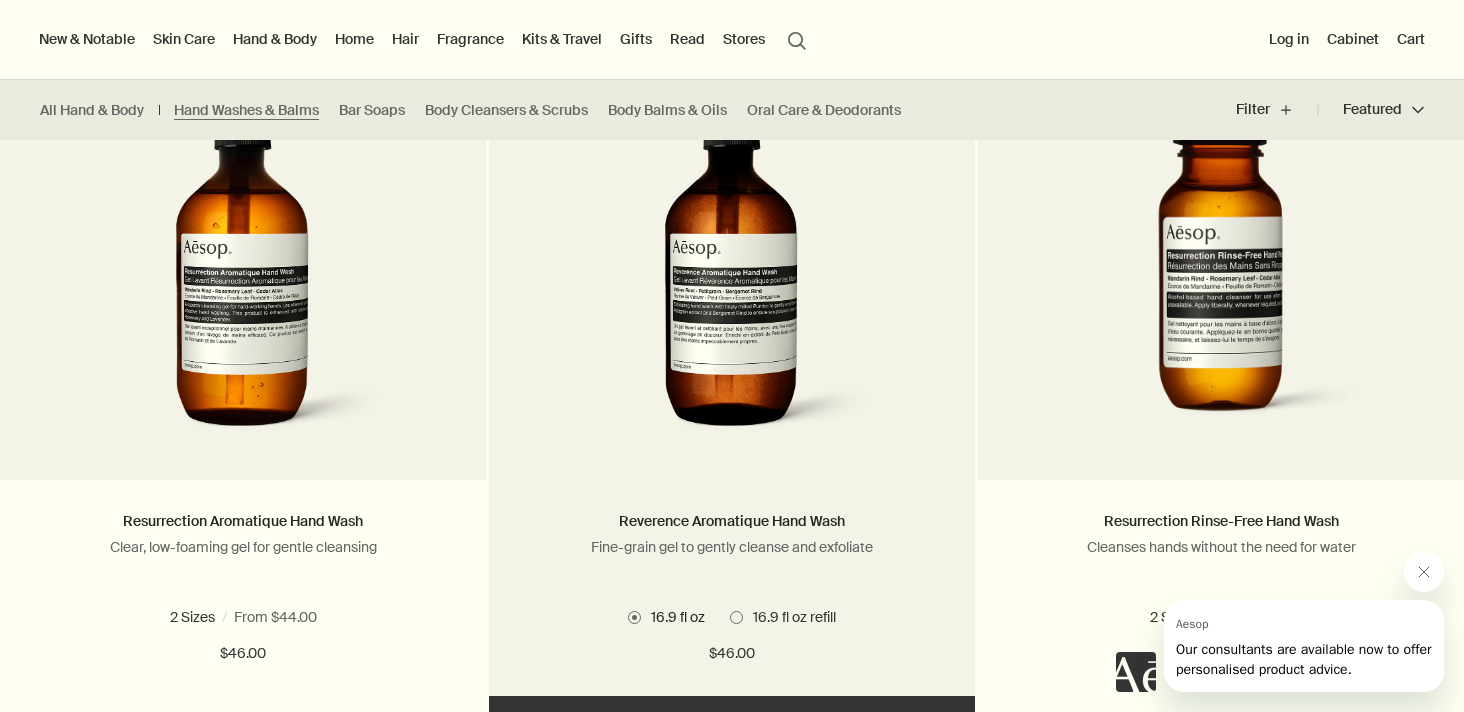 click on "Reverence Aromatique Hand Wash" at bounding box center [732, 522] 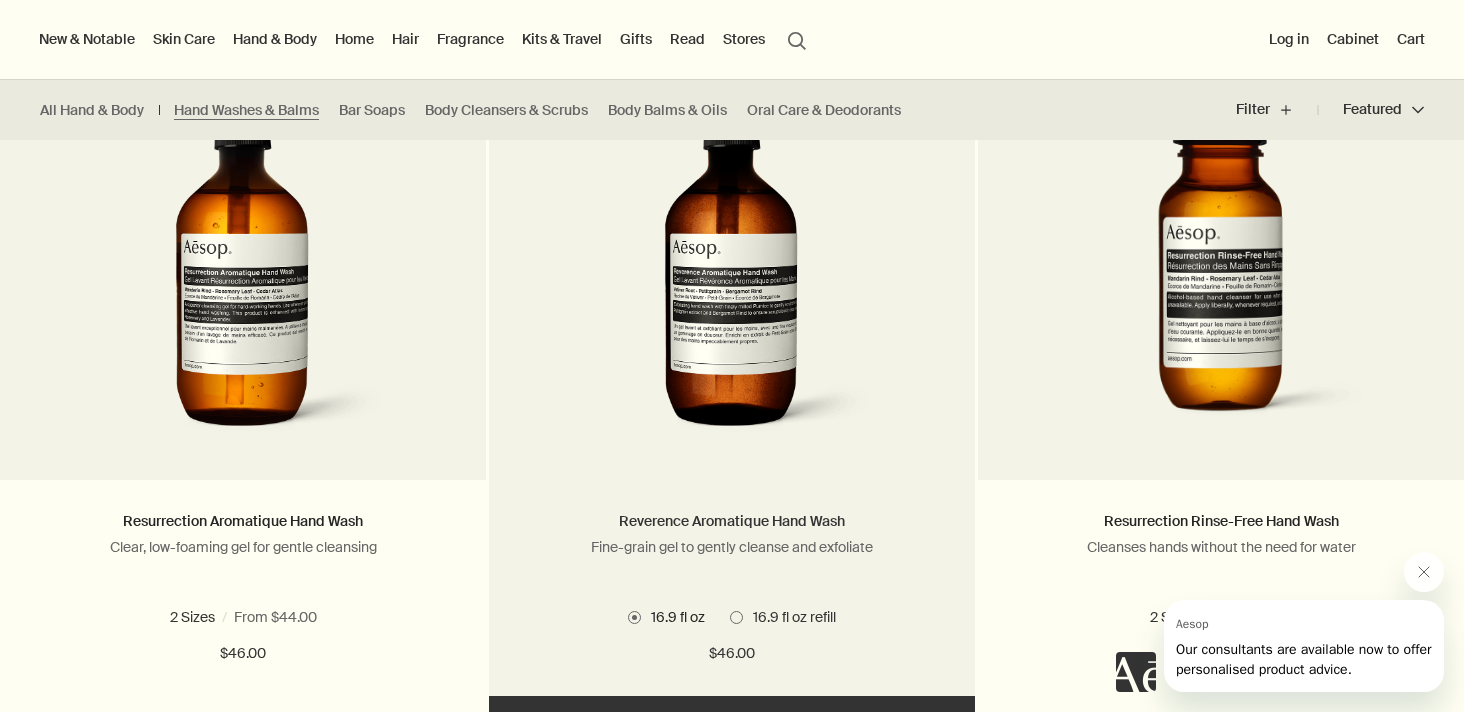 click on "Reverence Aromatique Hand Wash" at bounding box center [732, 521] 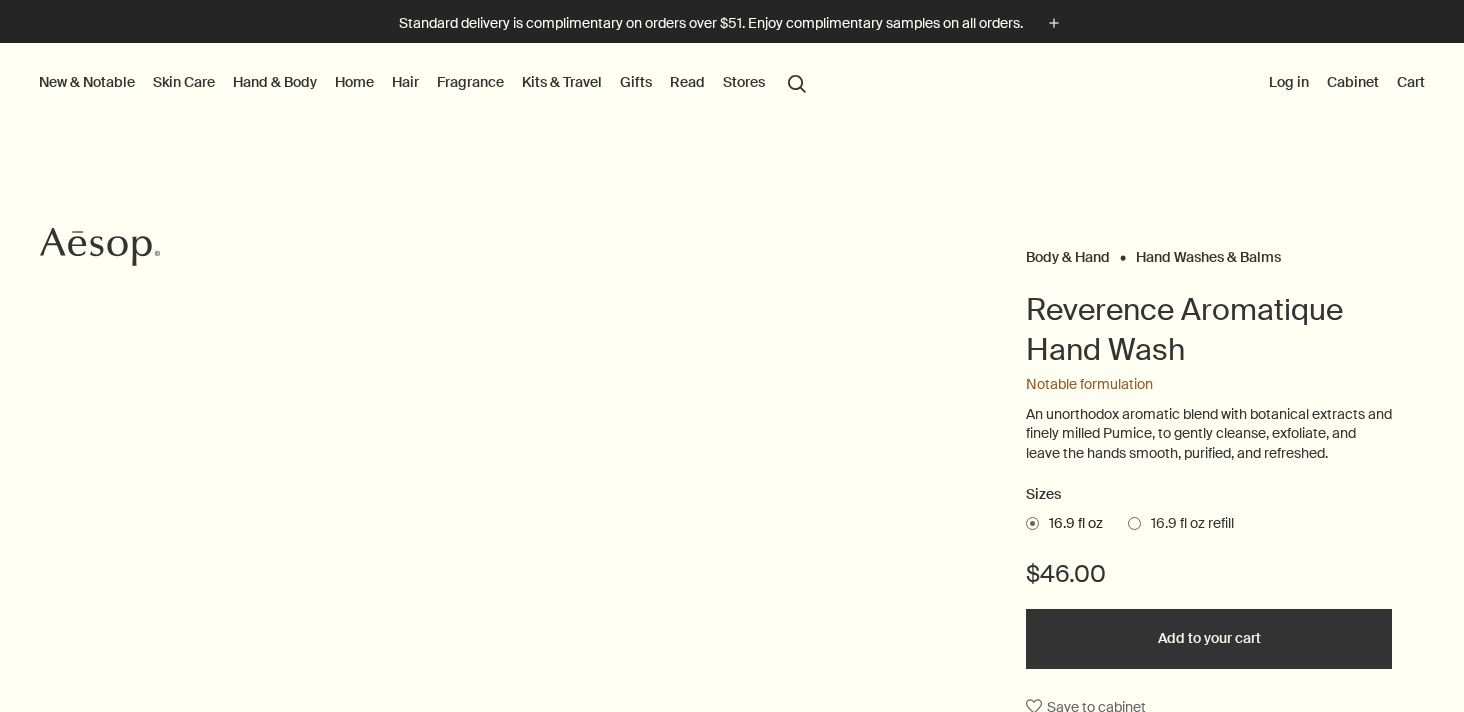 scroll, scrollTop: 0, scrollLeft: 0, axis: both 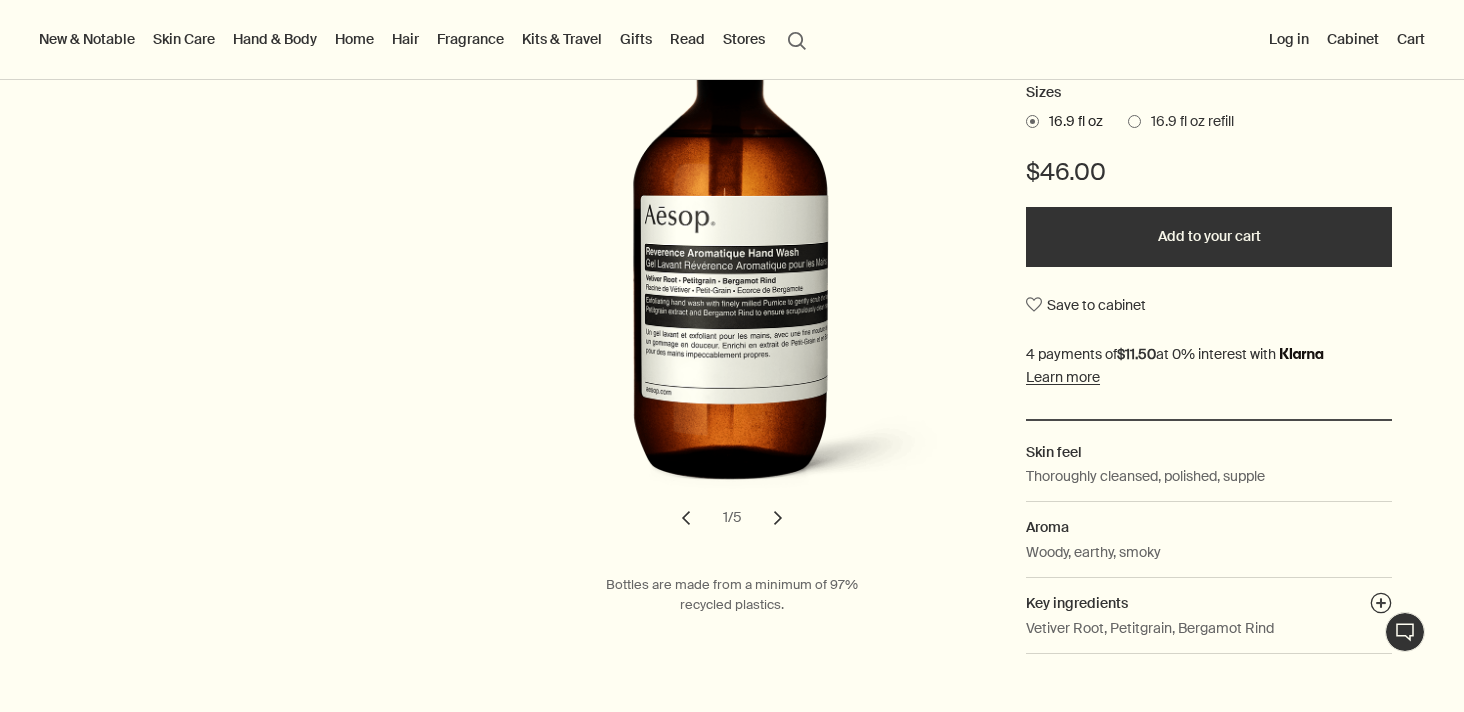 click on "Add to your cart" at bounding box center (1209, 237) 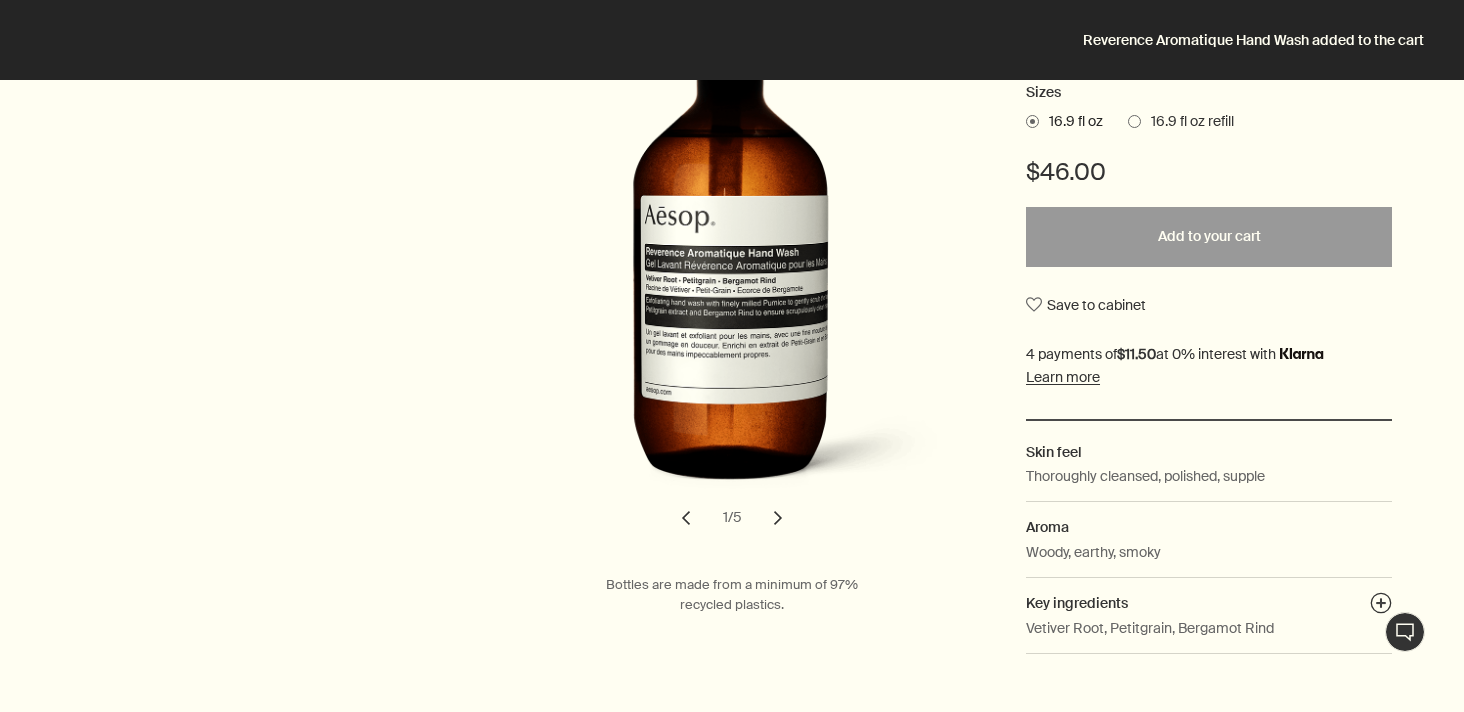 scroll, scrollTop: 143, scrollLeft: 0, axis: vertical 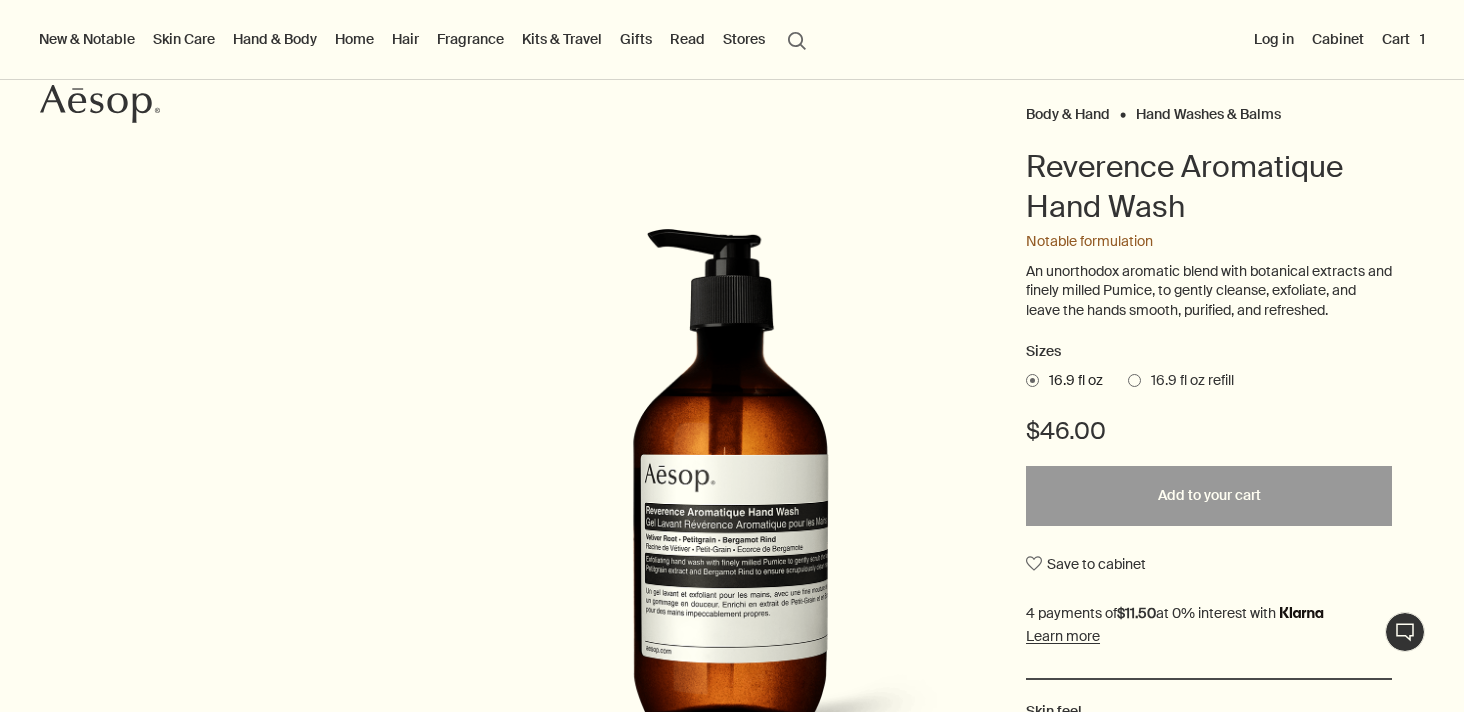click at bounding box center (1134, 380) 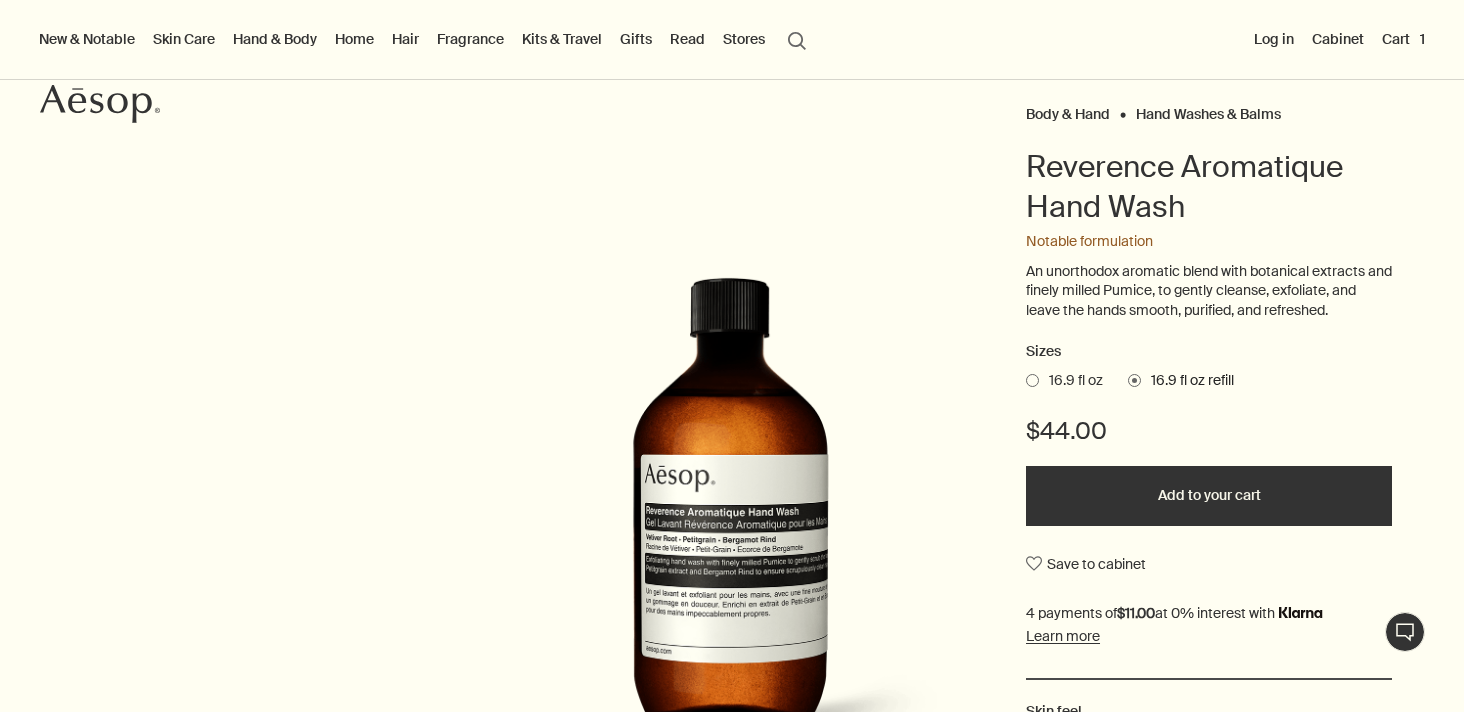 click on "Added to your cart Add to your cart" at bounding box center [1209, 496] 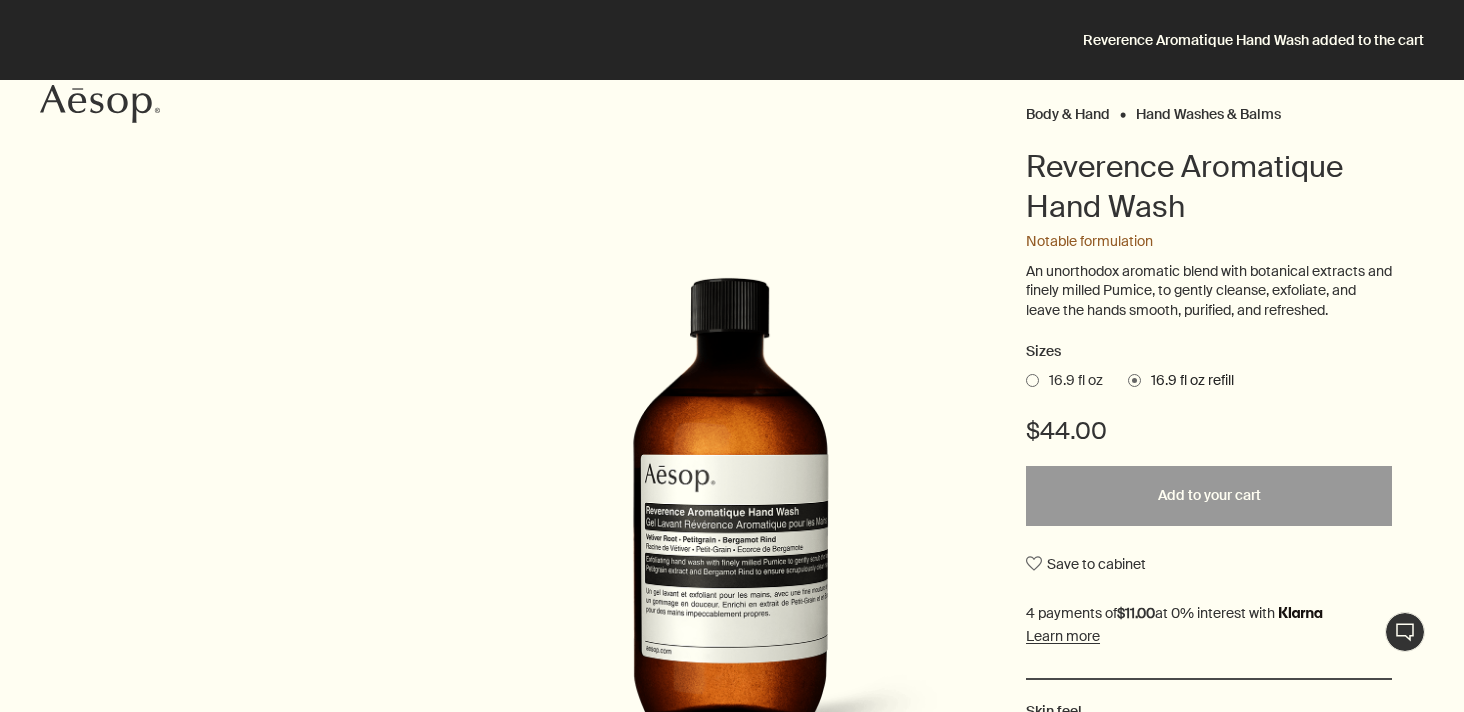 click on "Reverence Aromatique Hand Wash" at bounding box center [1209, 187] 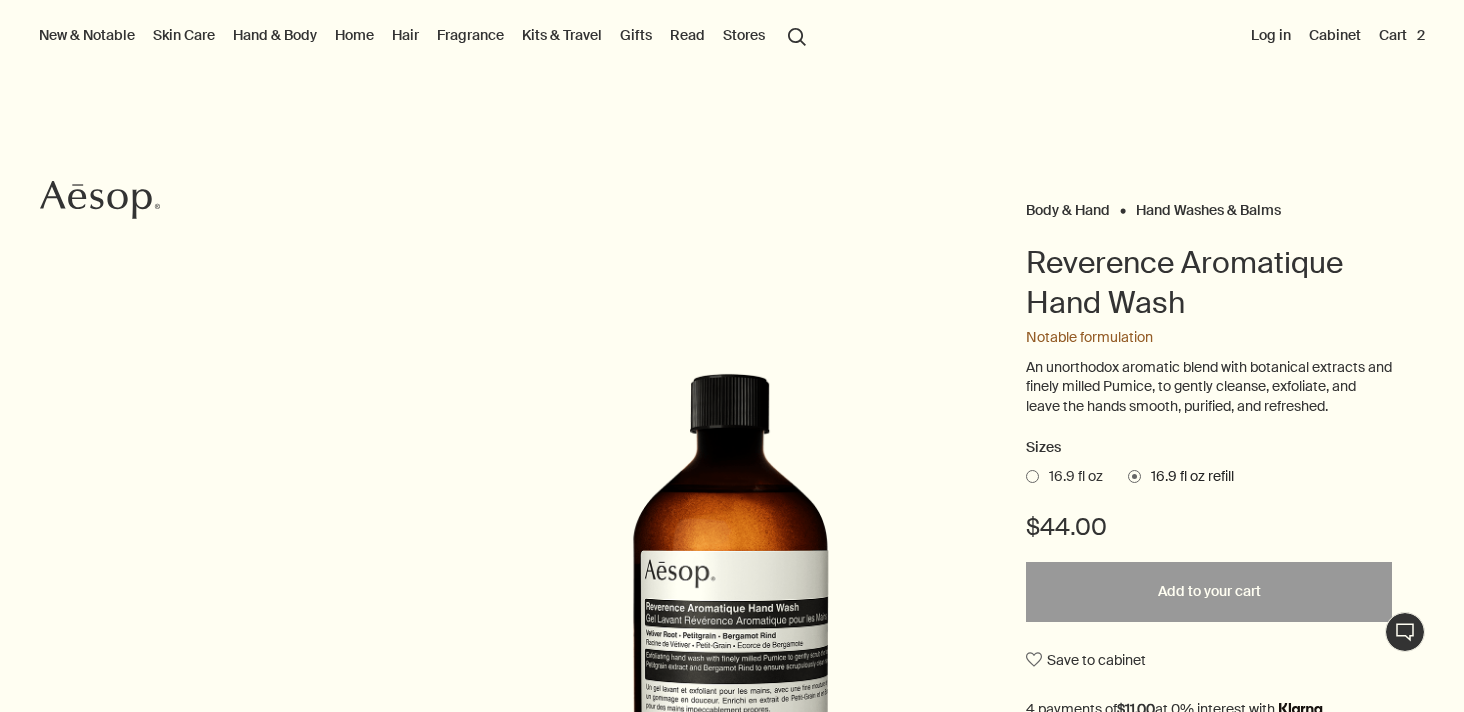 scroll, scrollTop: 0, scrollLeft: 0, axis: both 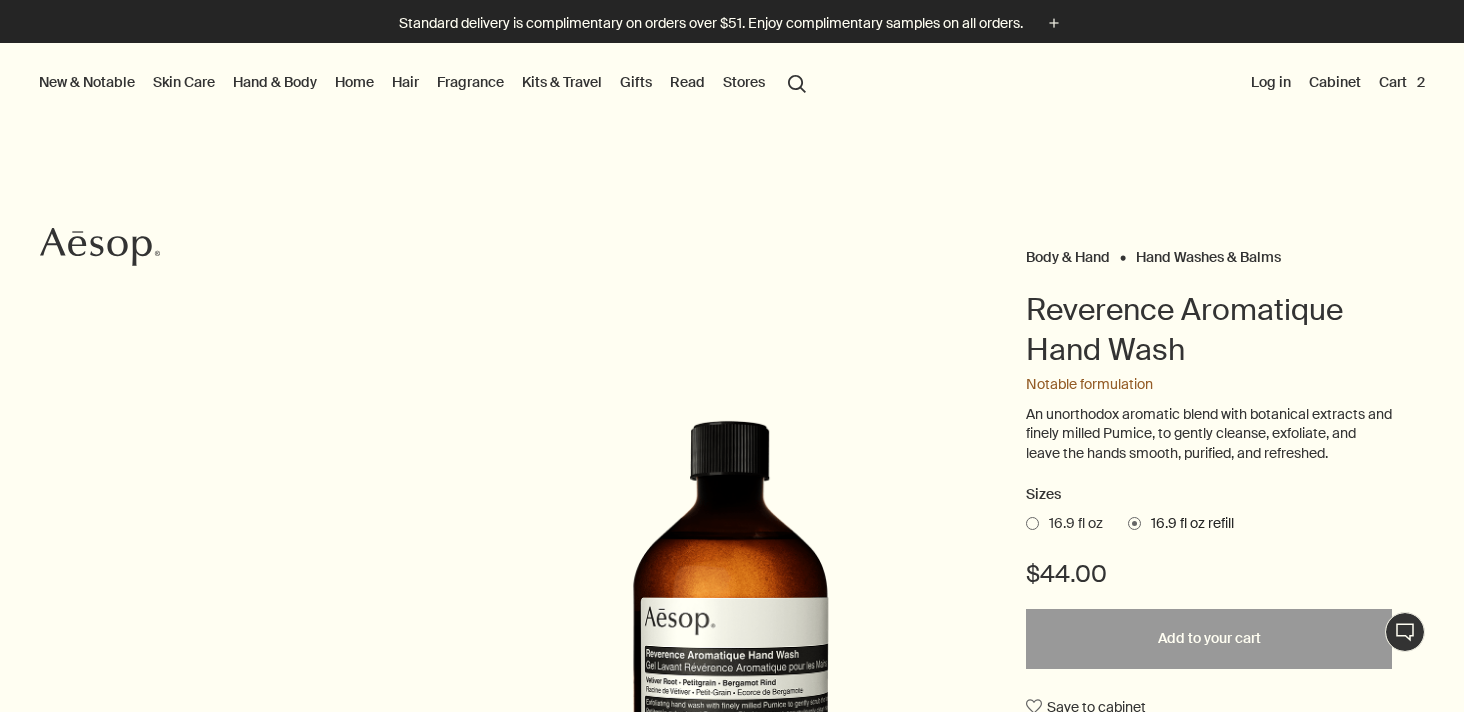 click on "Cart 2" at bounding box center (1402, 82) 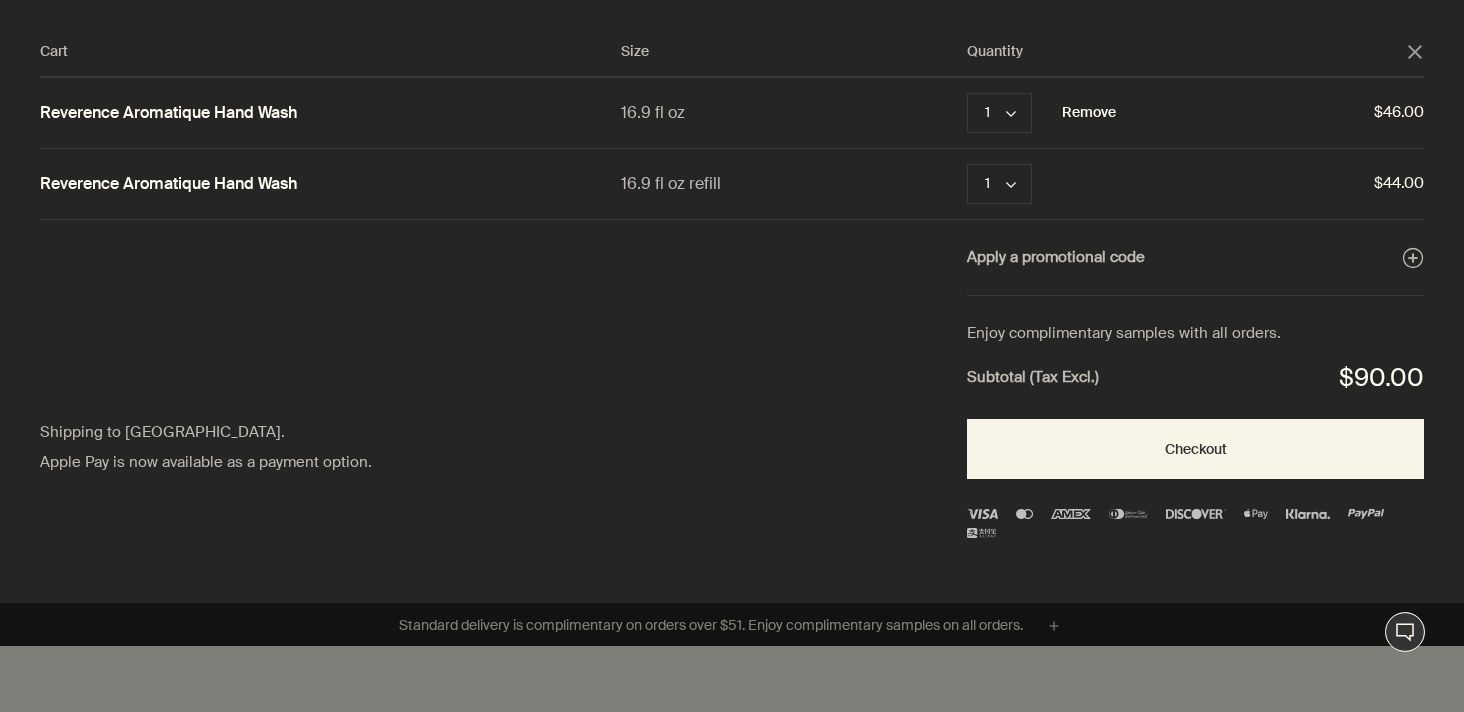 click on "Remove" at bounding box center [1089, 113] 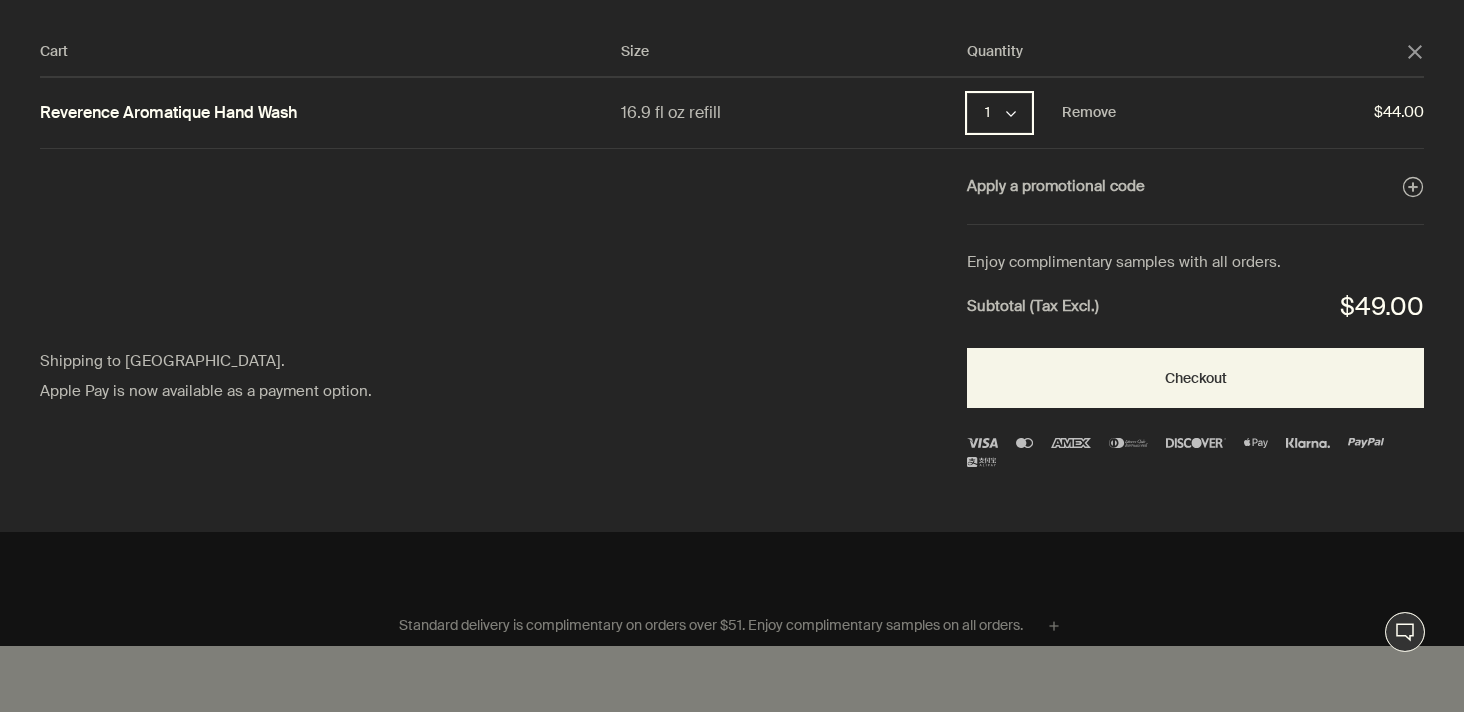 click on "1 chevron" at bounding box center [999, 113] 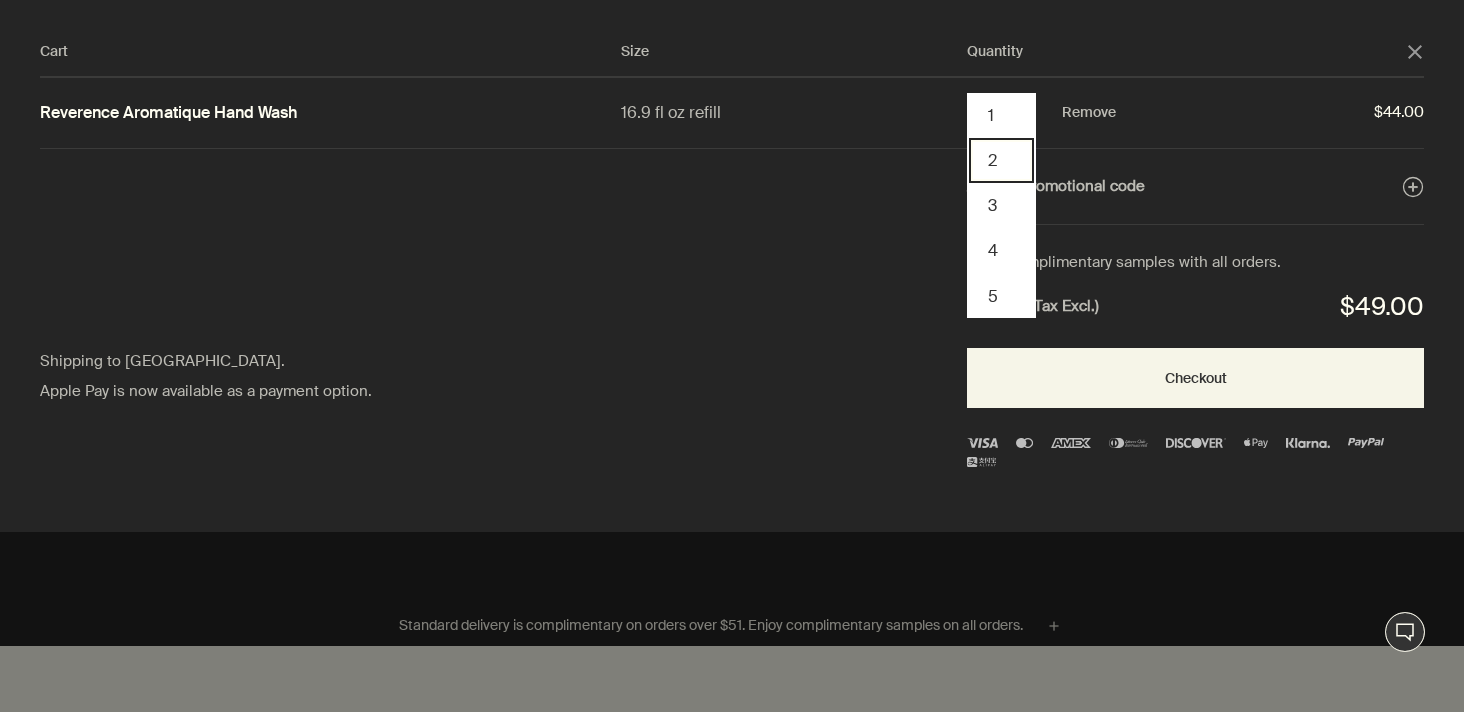 click on "2" at bounding box center (1001, 160) 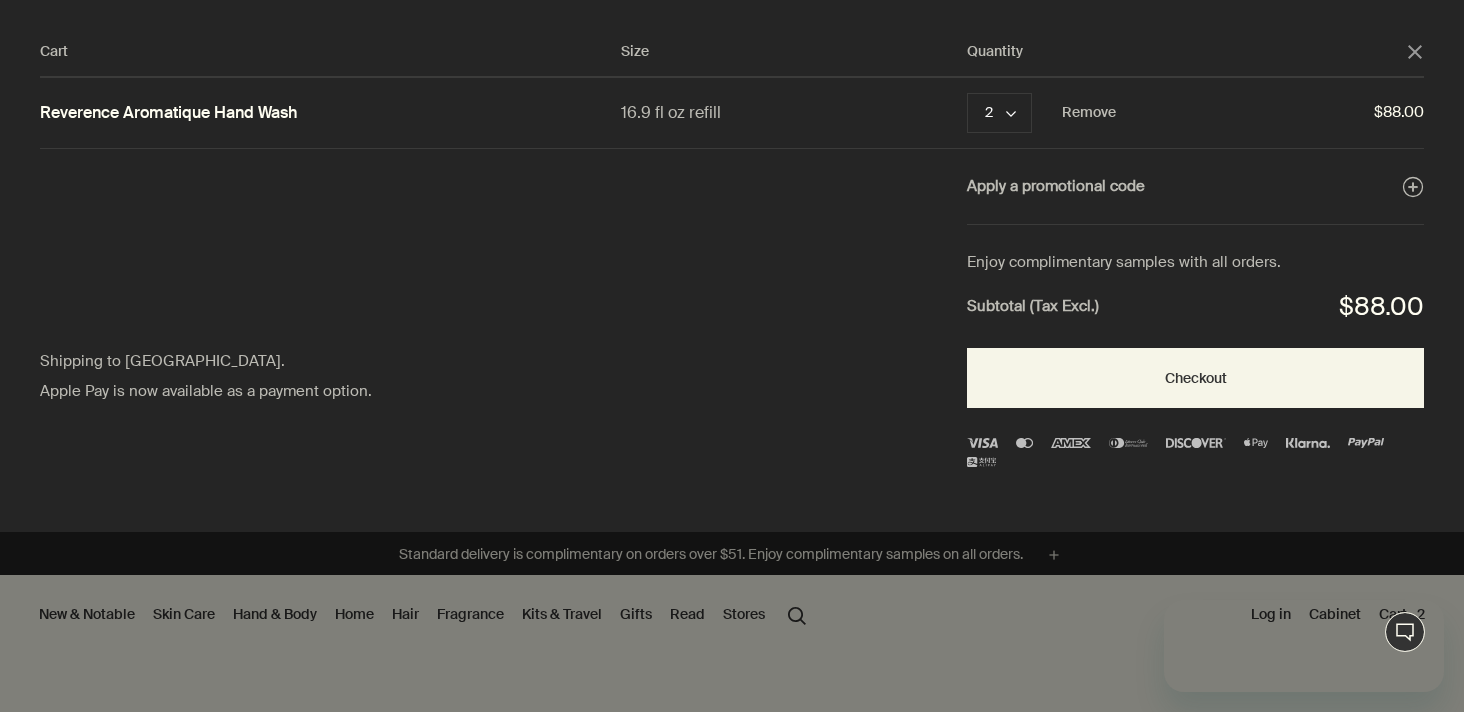 scroll, scrollTop: 0, scrollLeft: 0, axis: both 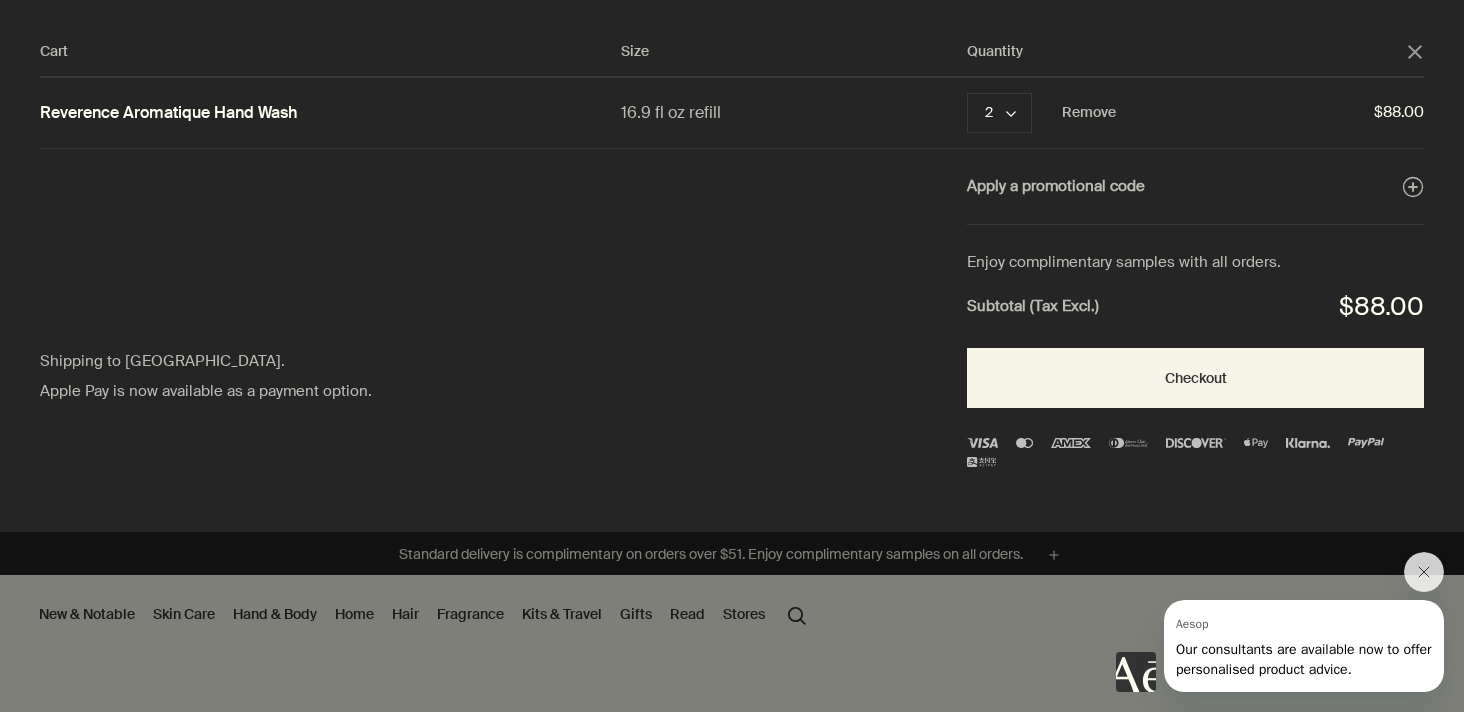click on "Cart Size Quantity close Reverence Aromatique Hand Wash  16.9 fl oz refill 2 chevron Remove $88.00 Apply a promotional code plusAndCloseWithCircle Shipping to the United States. Apple Pay is now available as a payment option. Enjoy complimentary samples with all orders. Subtotal (Tax Excl.) $88.00 Checkout" at bounding box center (752, 266) 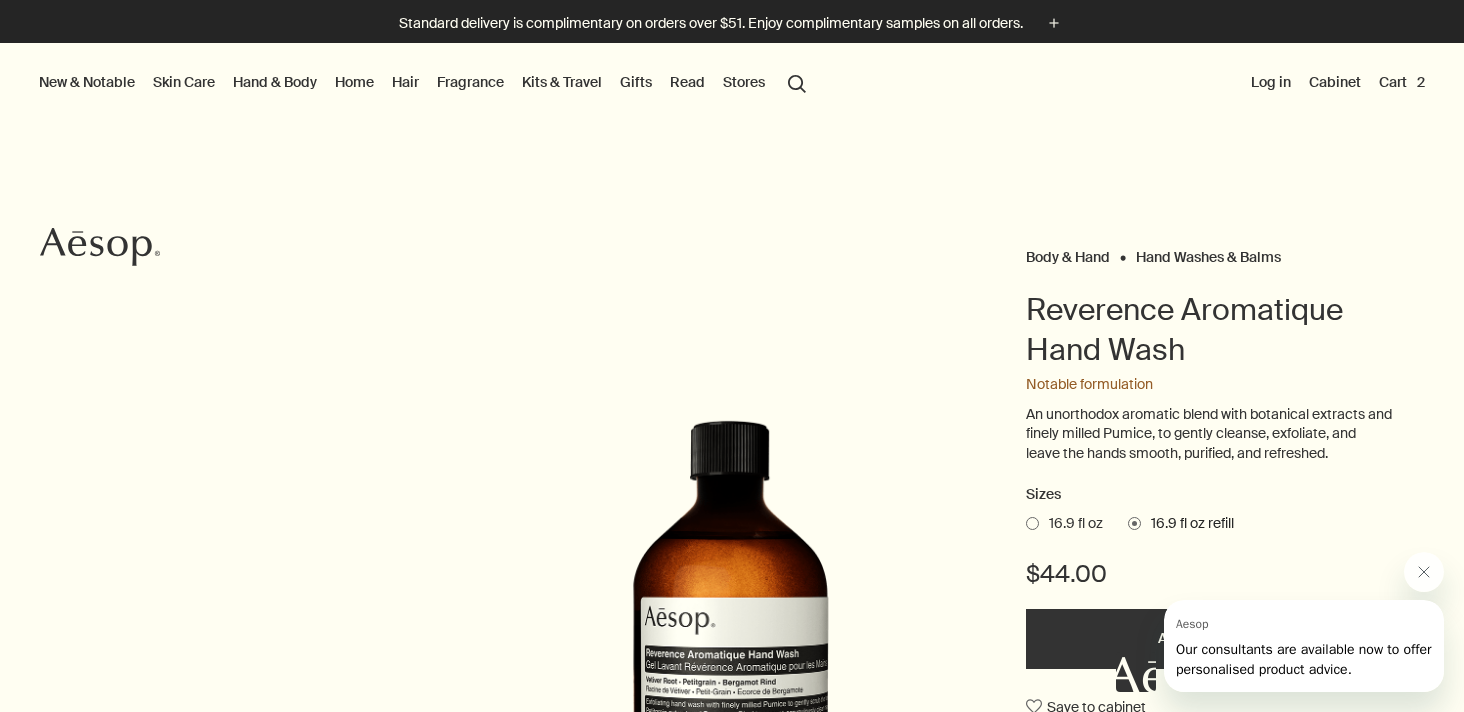 click on "Hair" at bounding box center (405, 82) 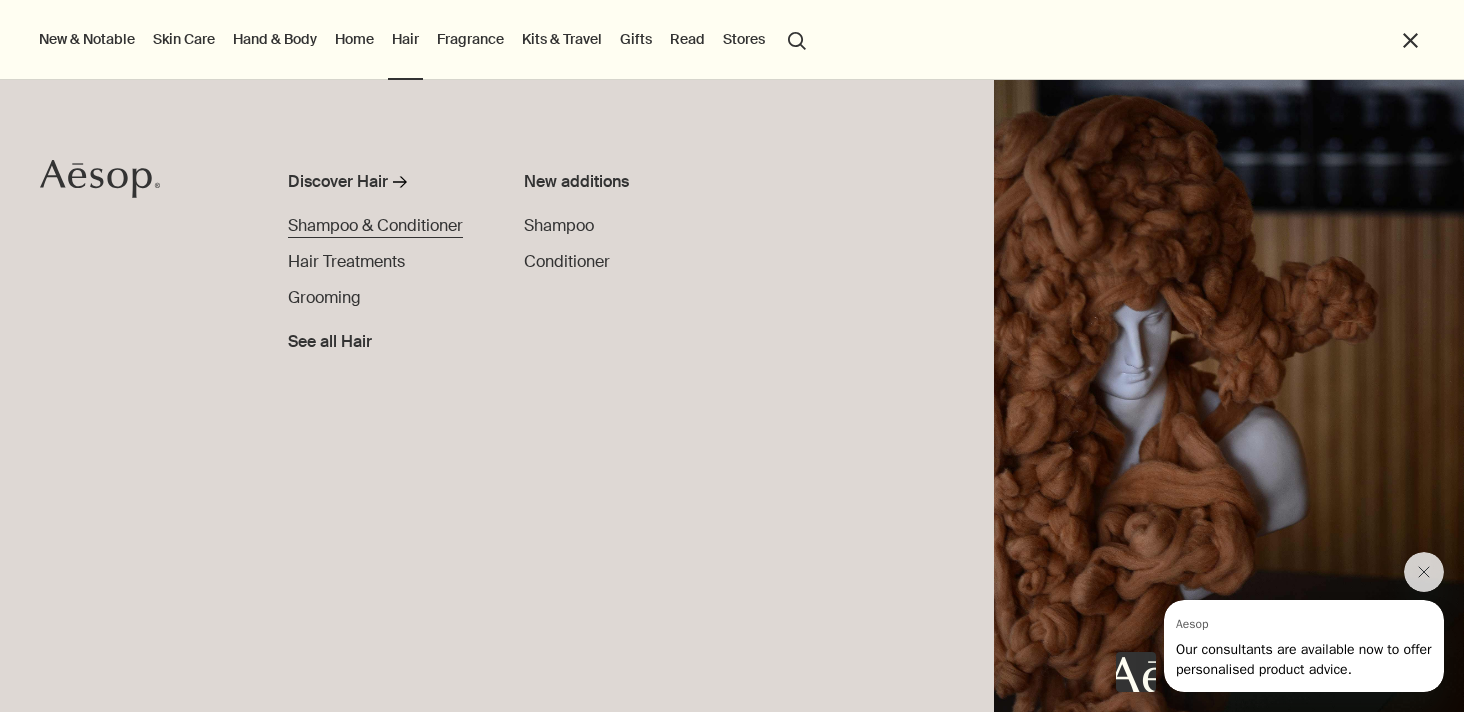 click on "Shampoo & Conditioner" at bounding box center [375, 225] 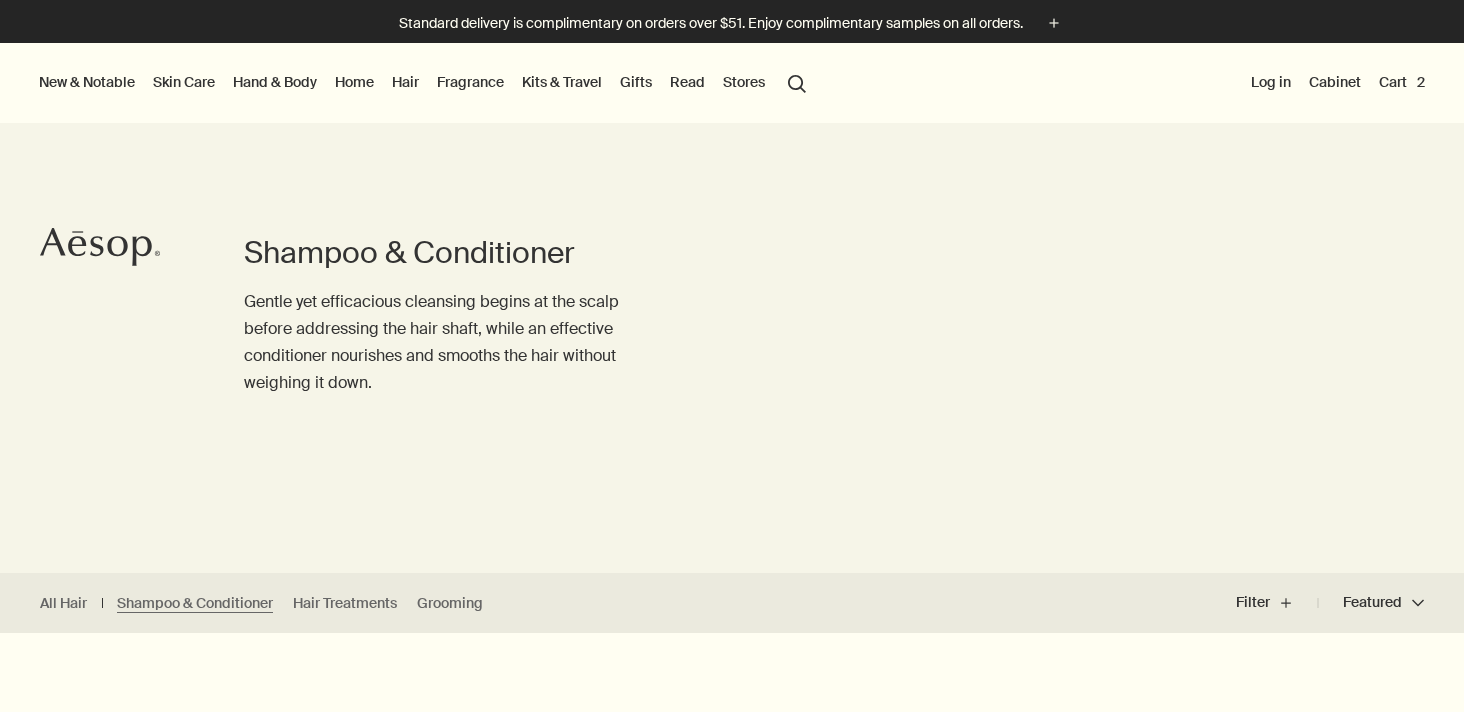 scroll, scrollTop: 0, scrollLeft: 0, axis: both 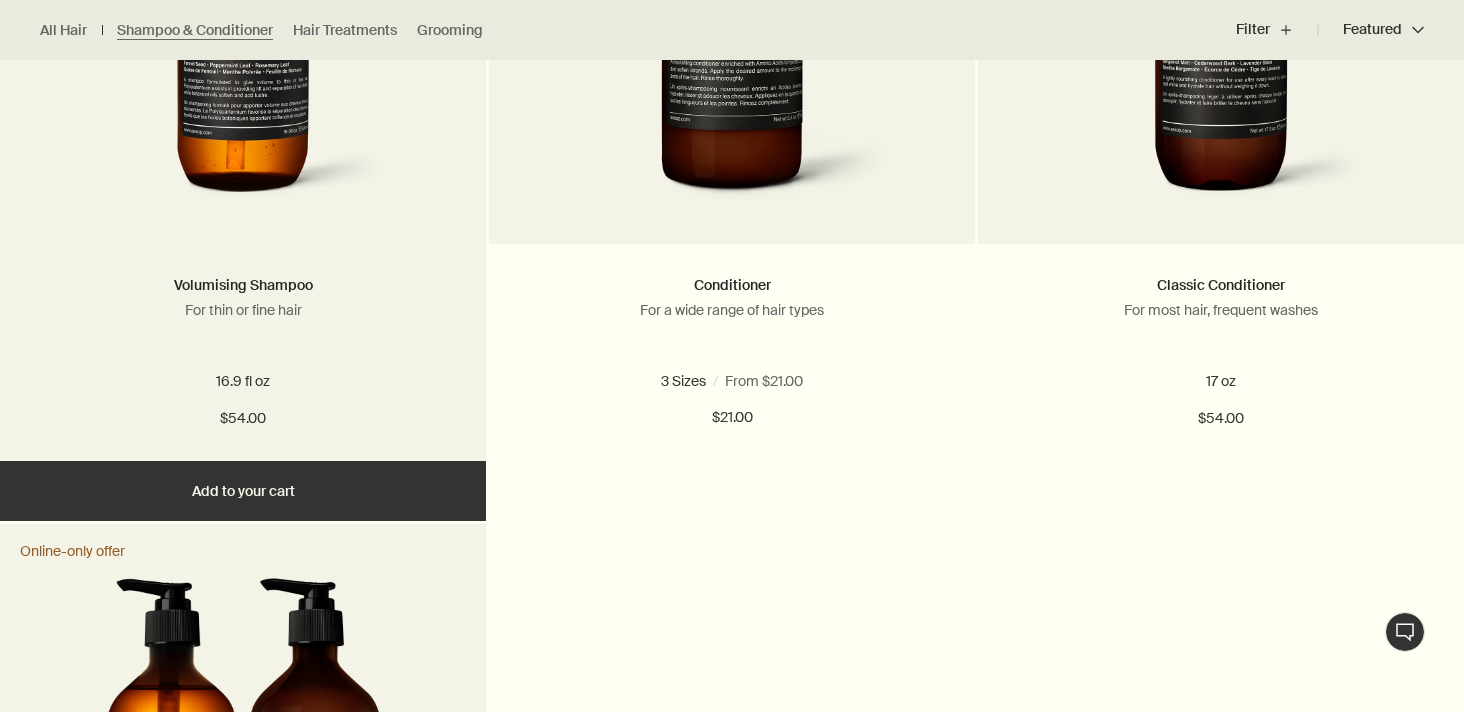 click on "Add Add to your cart" at bounding box center [243, 491] 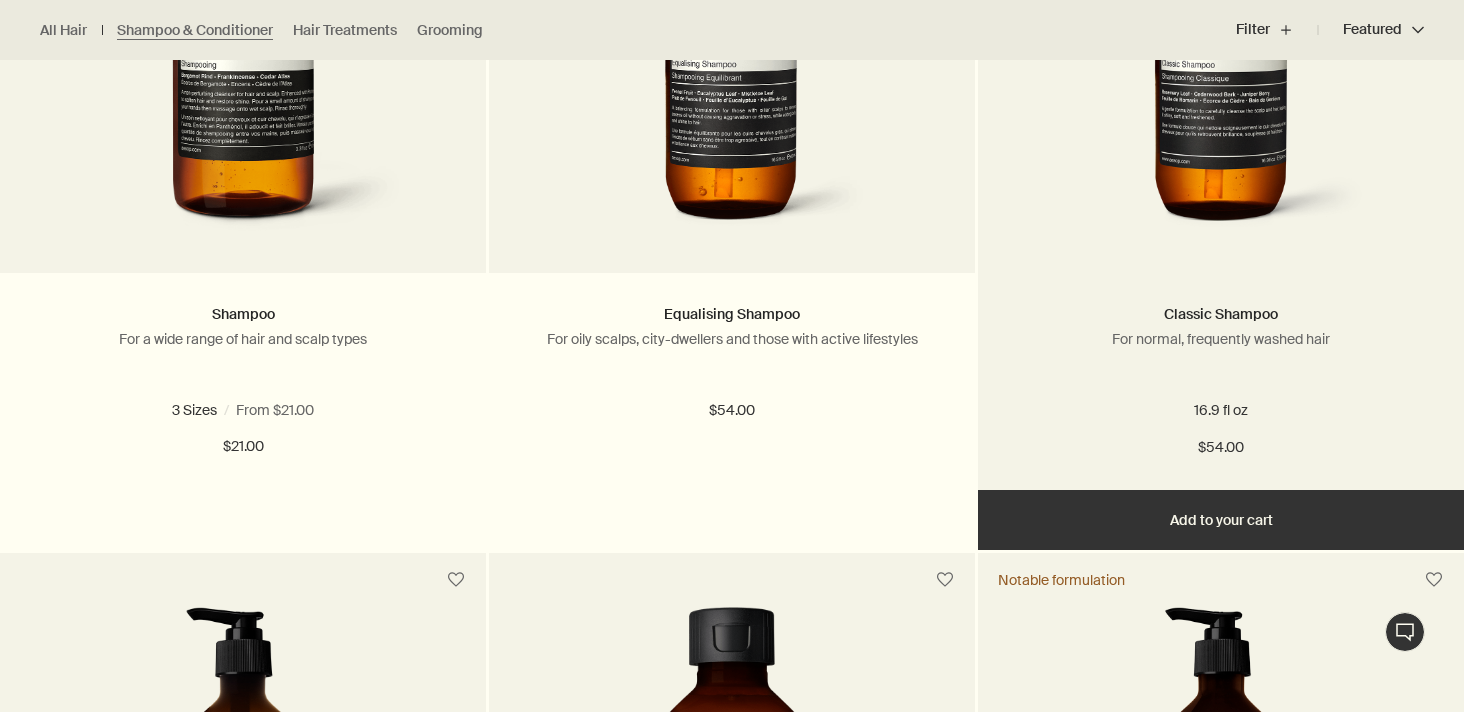 scroll, scrollTop: 903, scrollLeft: 0, axis: vertical 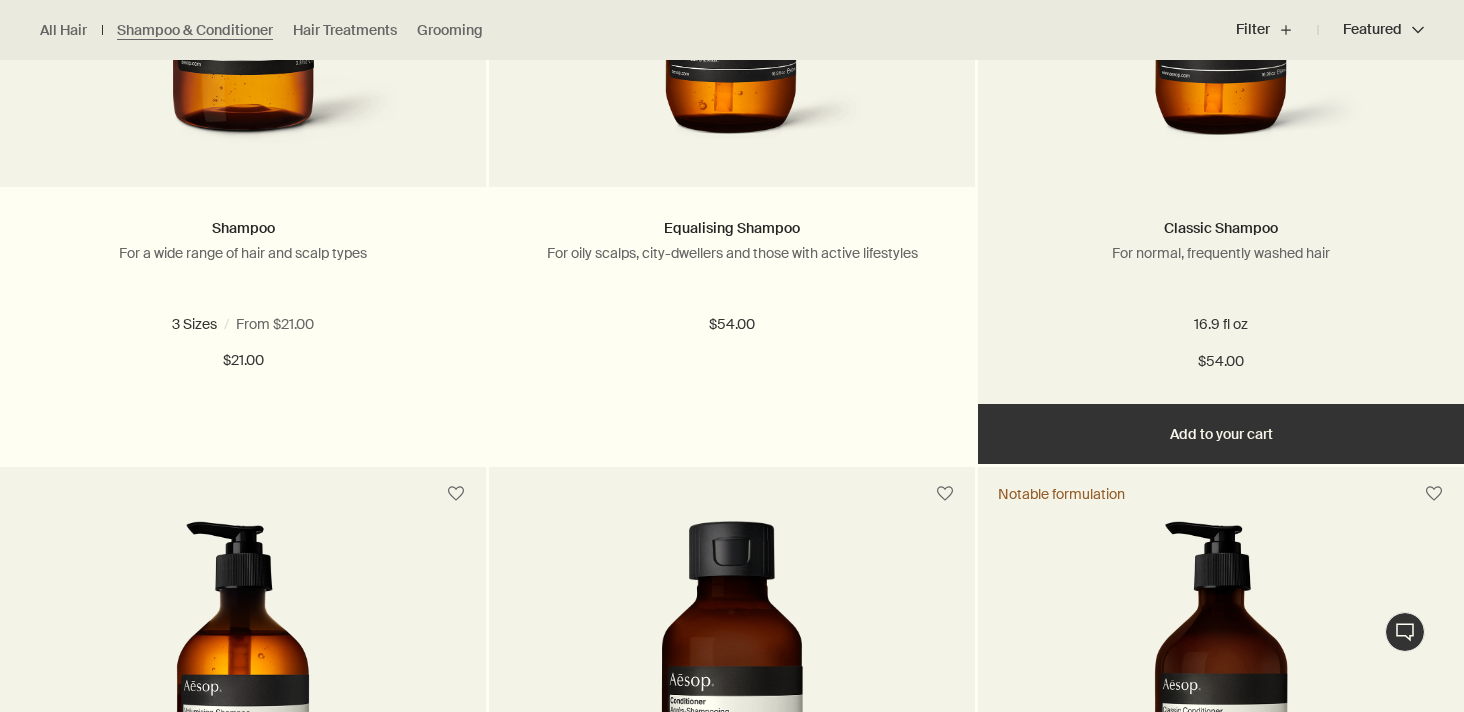 click on "Add Add to your cart" at bounding box center (1221, 434) 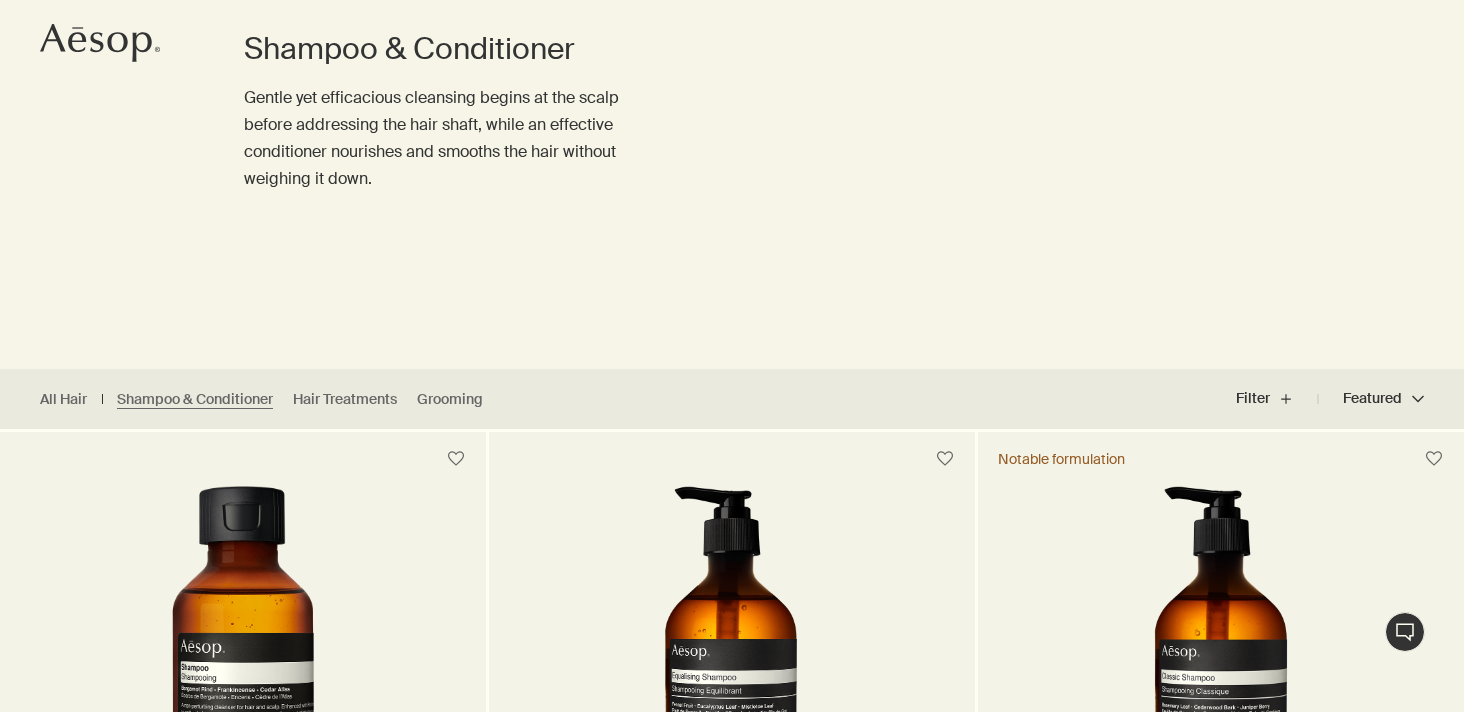scroll, scrollTop: 0, scrollLeft: 0, axis: both 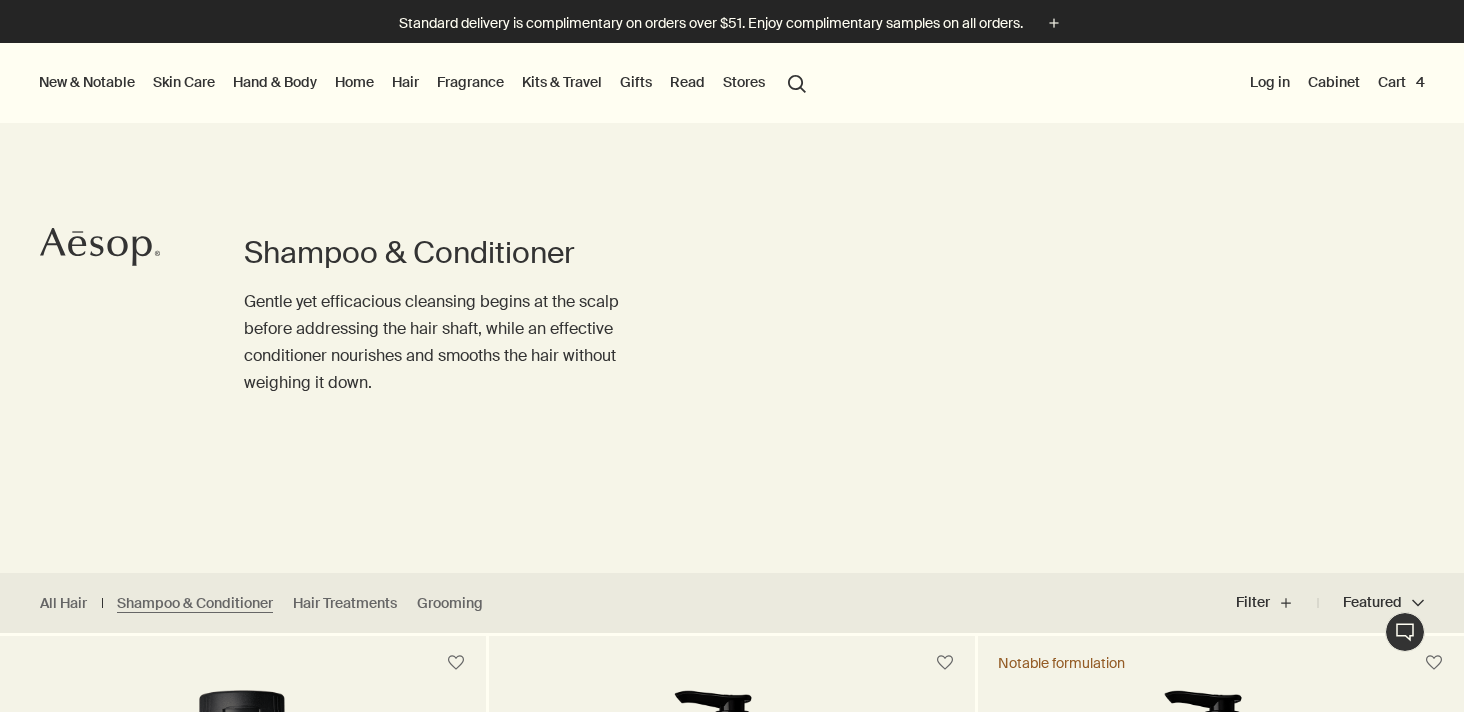 click on "All Hair Shampoo & Conditioner Hair Treatments Grooming" at bounding box center [266, 603] 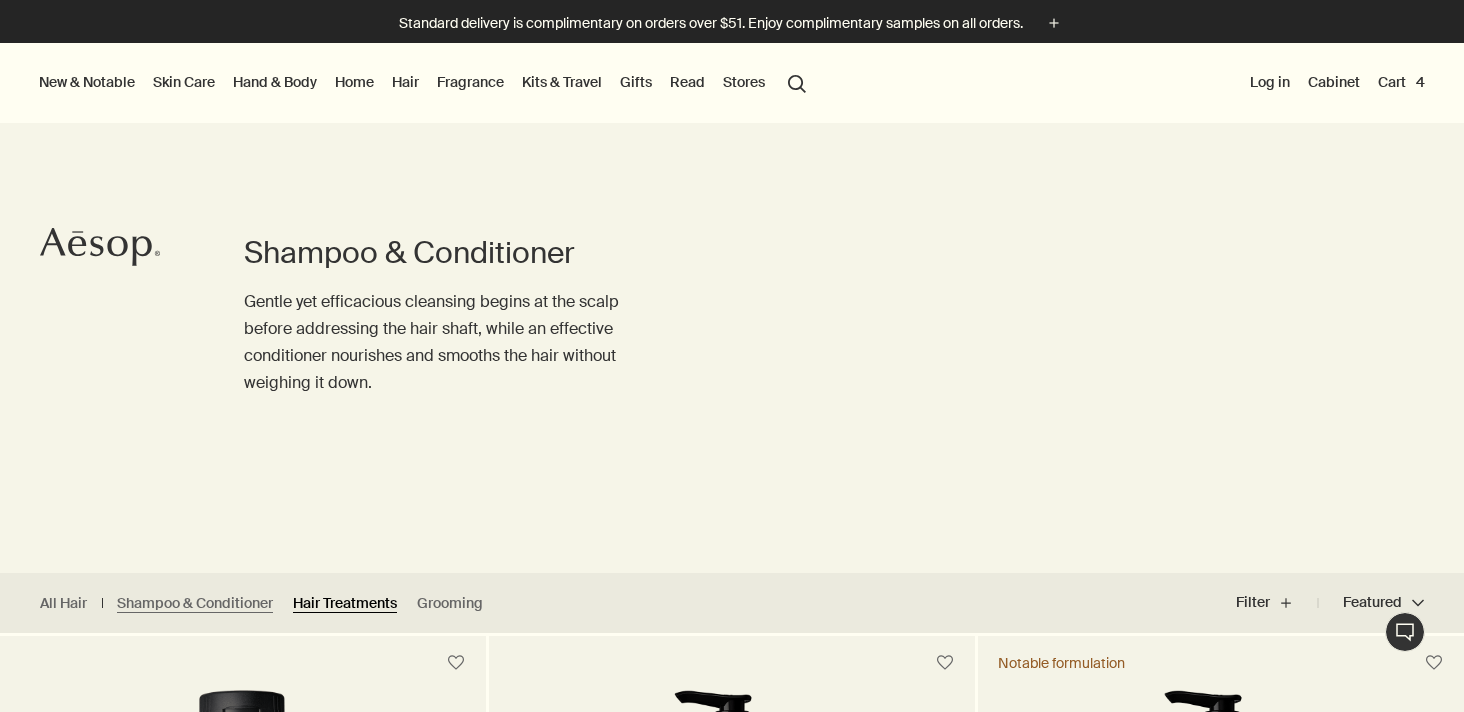 click on "Hair Treatments" at bounding box center [345, 603] 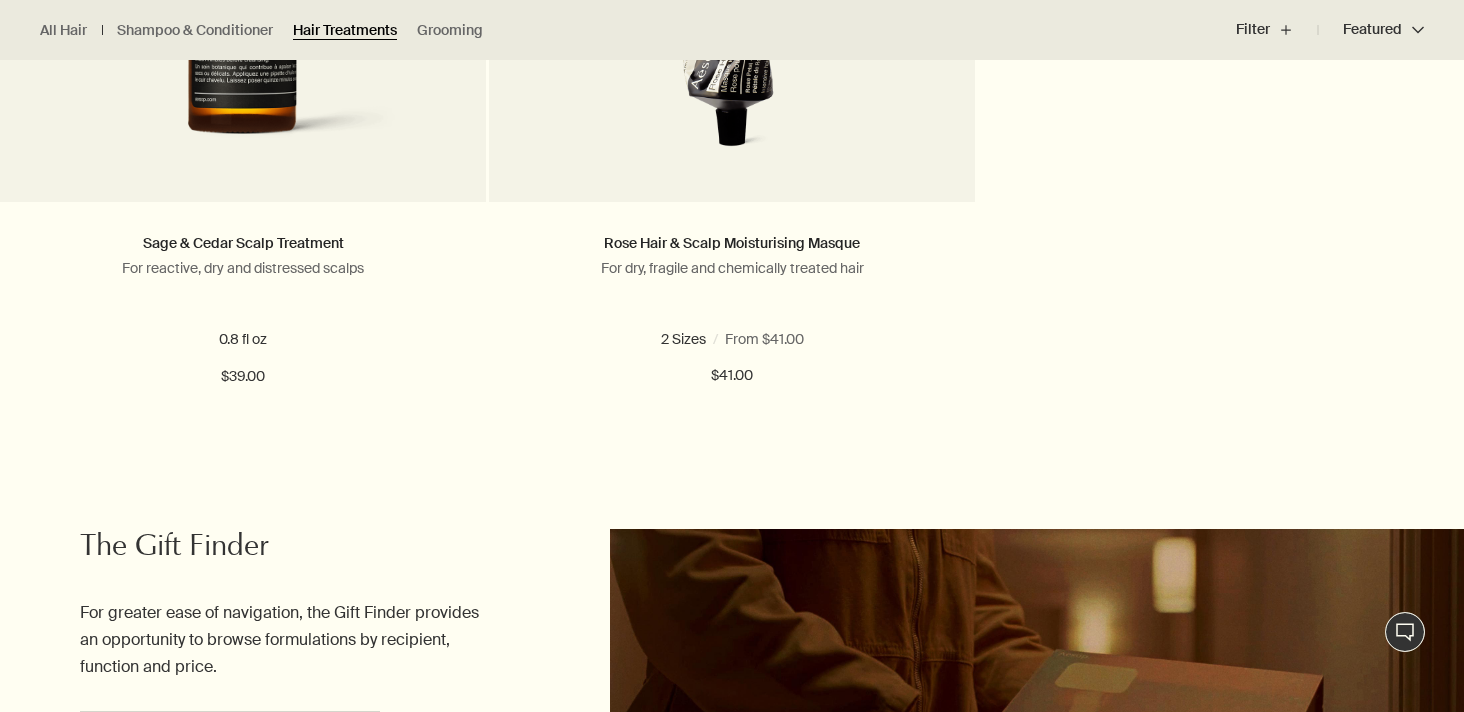 scroll, scrollTop: 899, scrollLeft: 0, axis: vertical 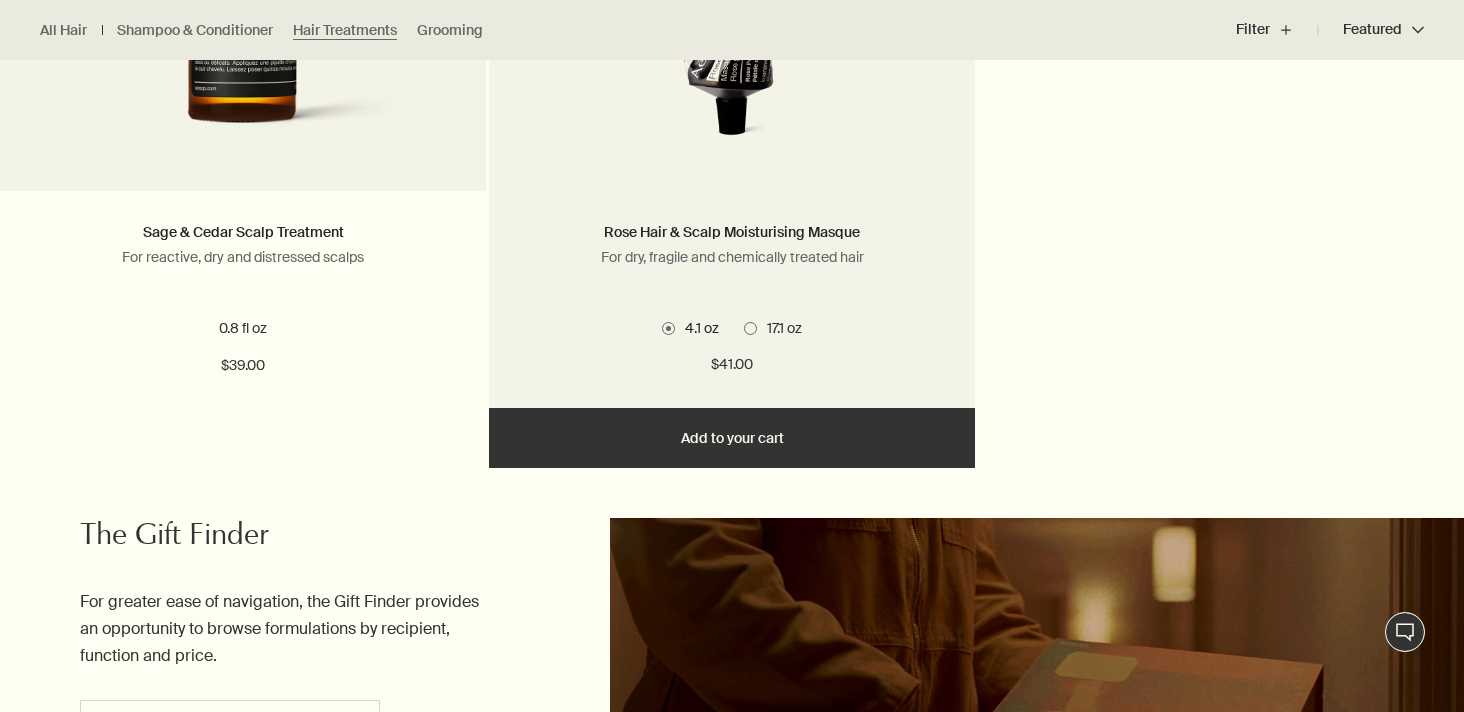 click on "17.1 oz" at bounding box center (773, 328) 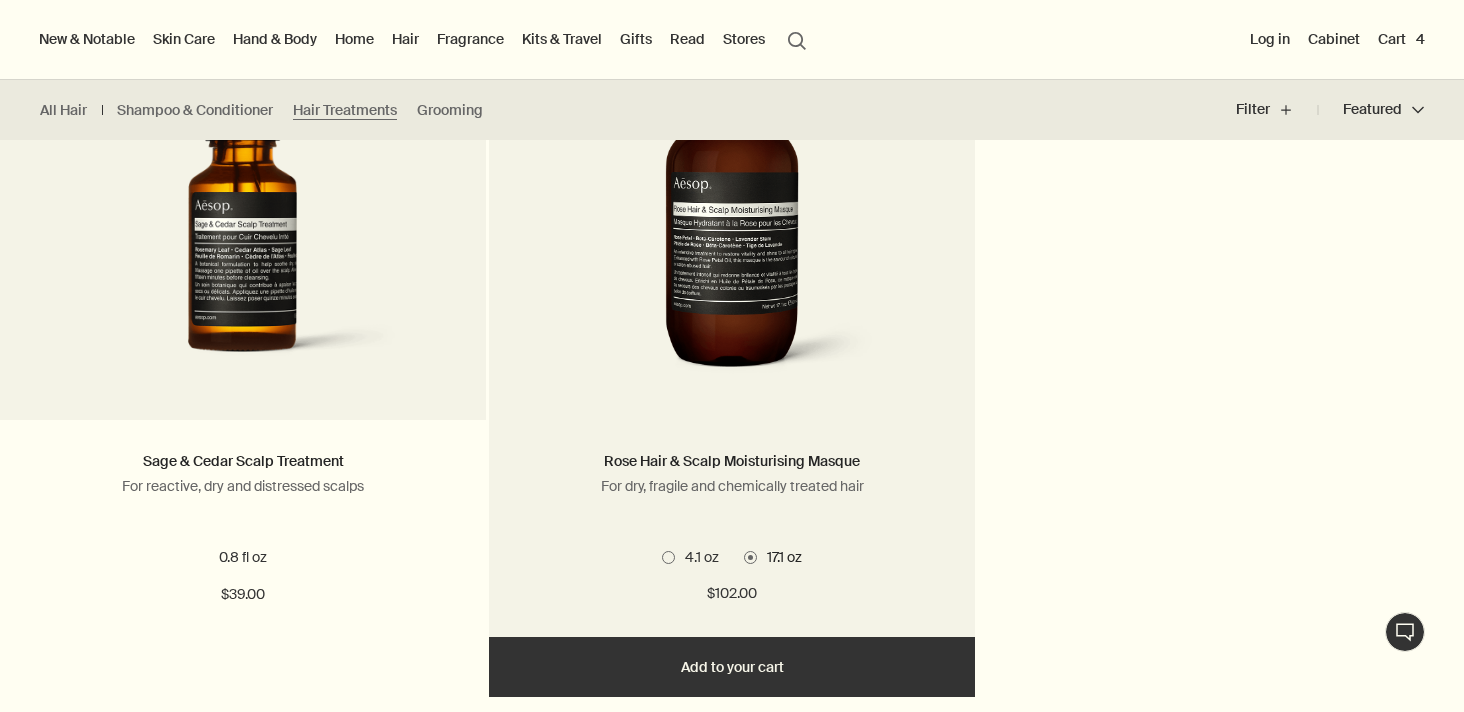 scroll, scrollTop: 661, scrollLeft: 0, axis: vertical 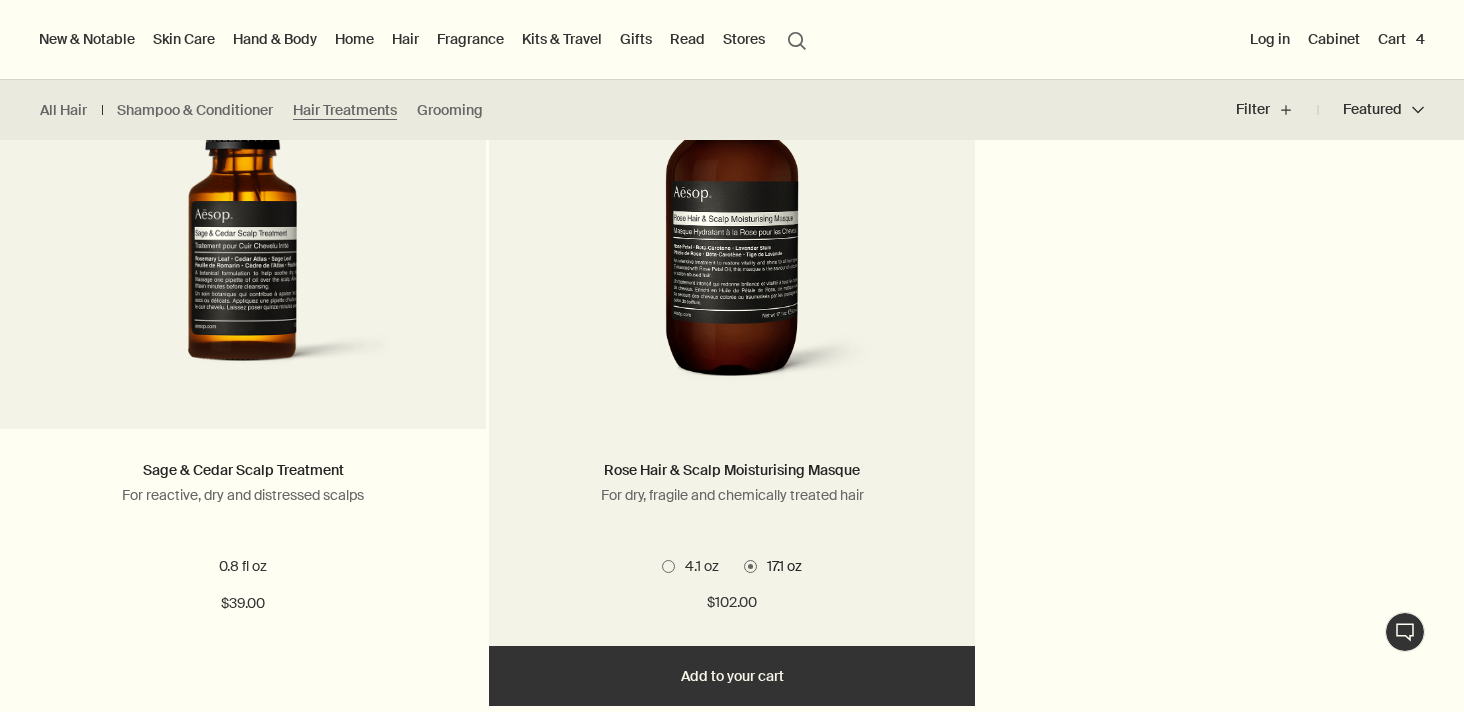 click on "Add Add to your cart" at bounding box center [732, 676] 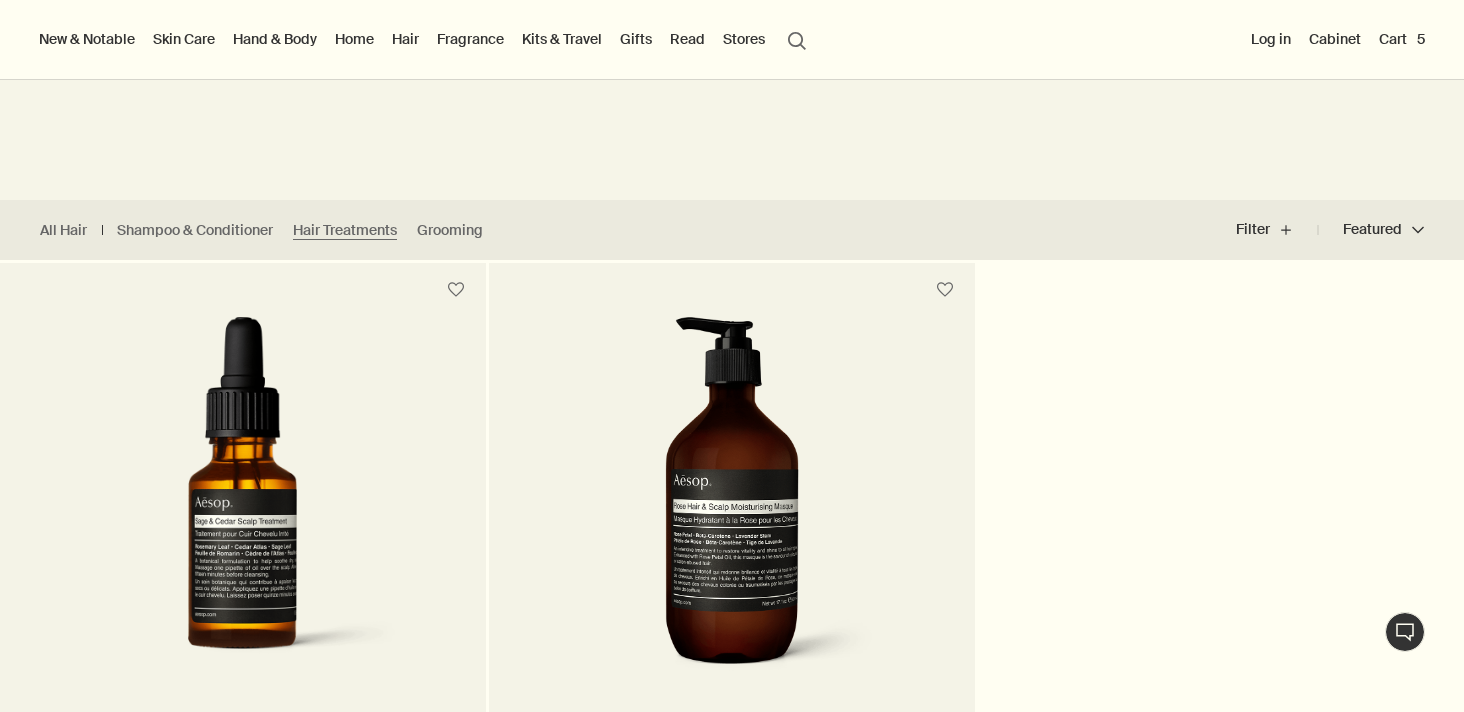 scroll, scrollTop: 0, scrollLeft: 0, axis: both 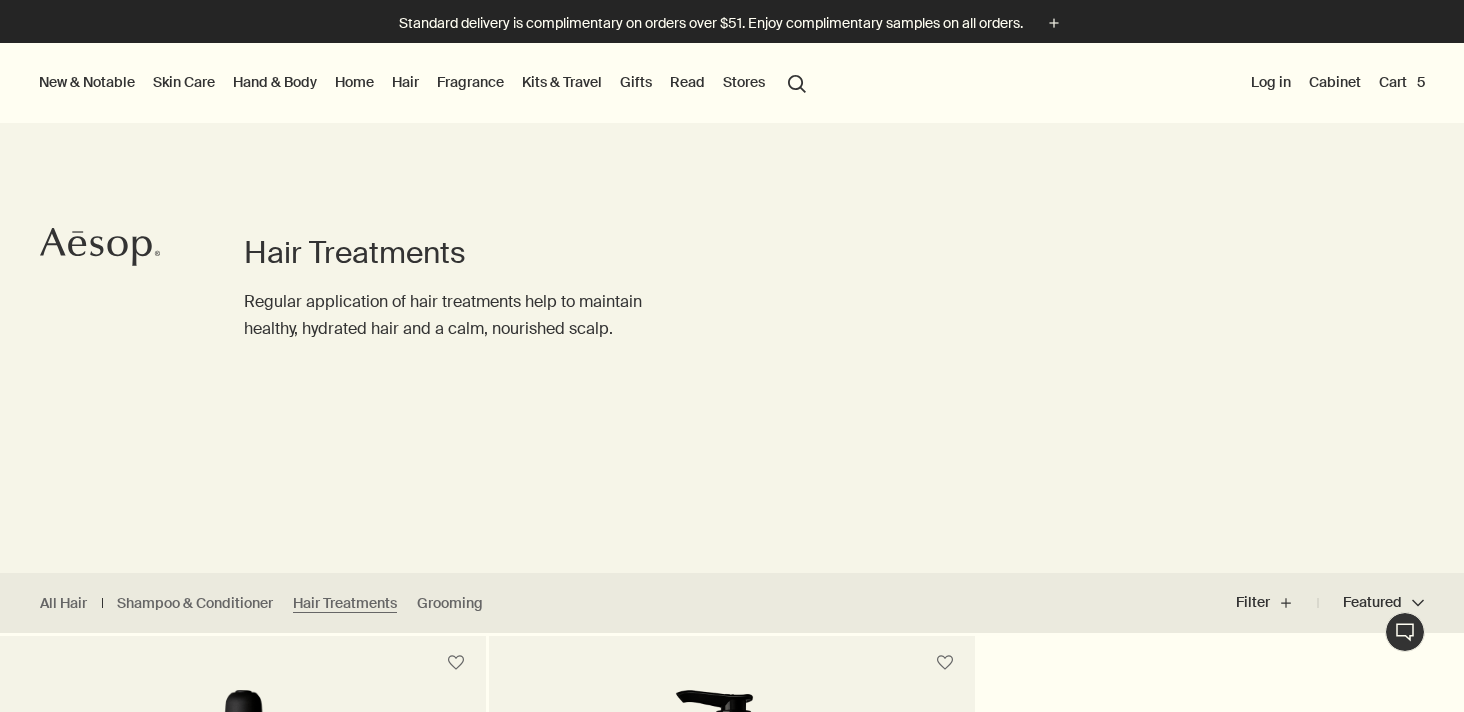 click on "Hair" at bounding box center [405, 82] 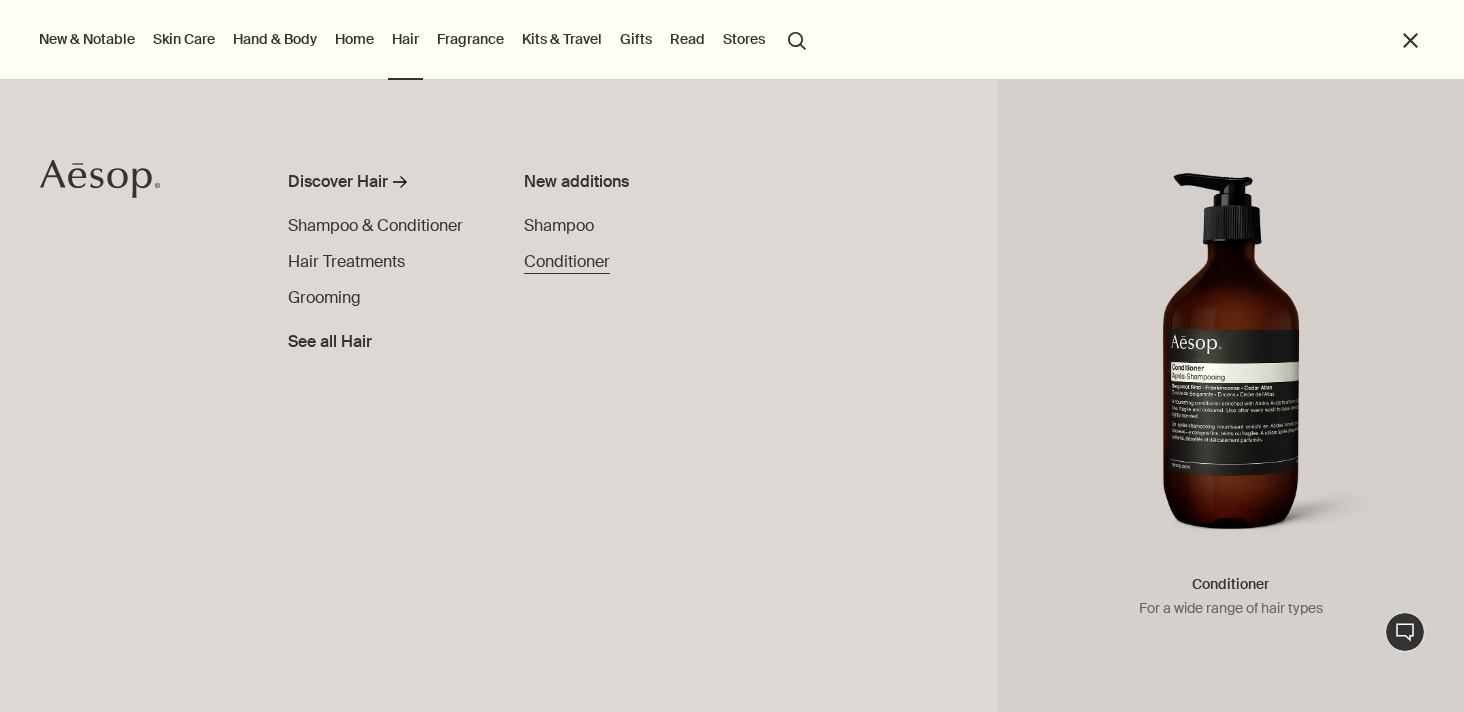click on "Conditioner" at bounding box center (567, 261) 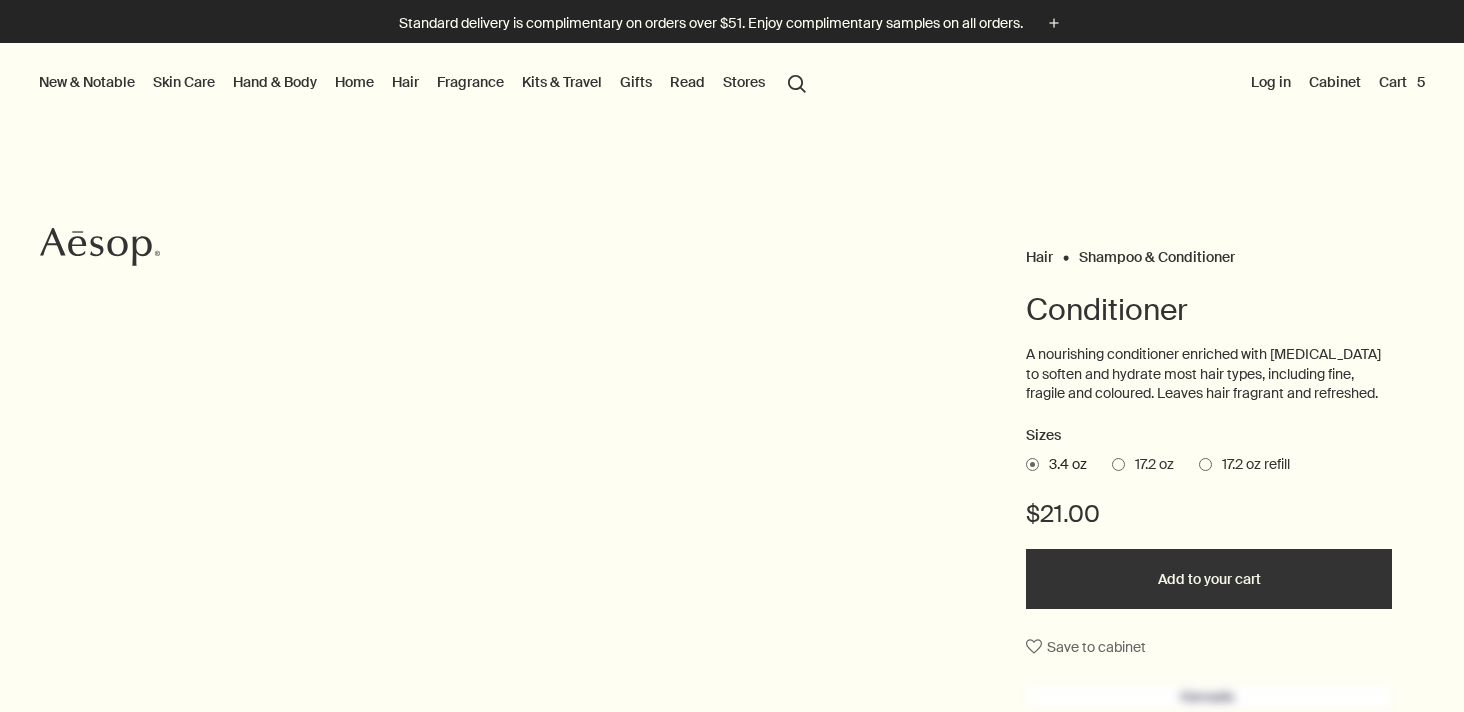 scroll, scrollTop: 0, scrollLeft: 0, axis: both 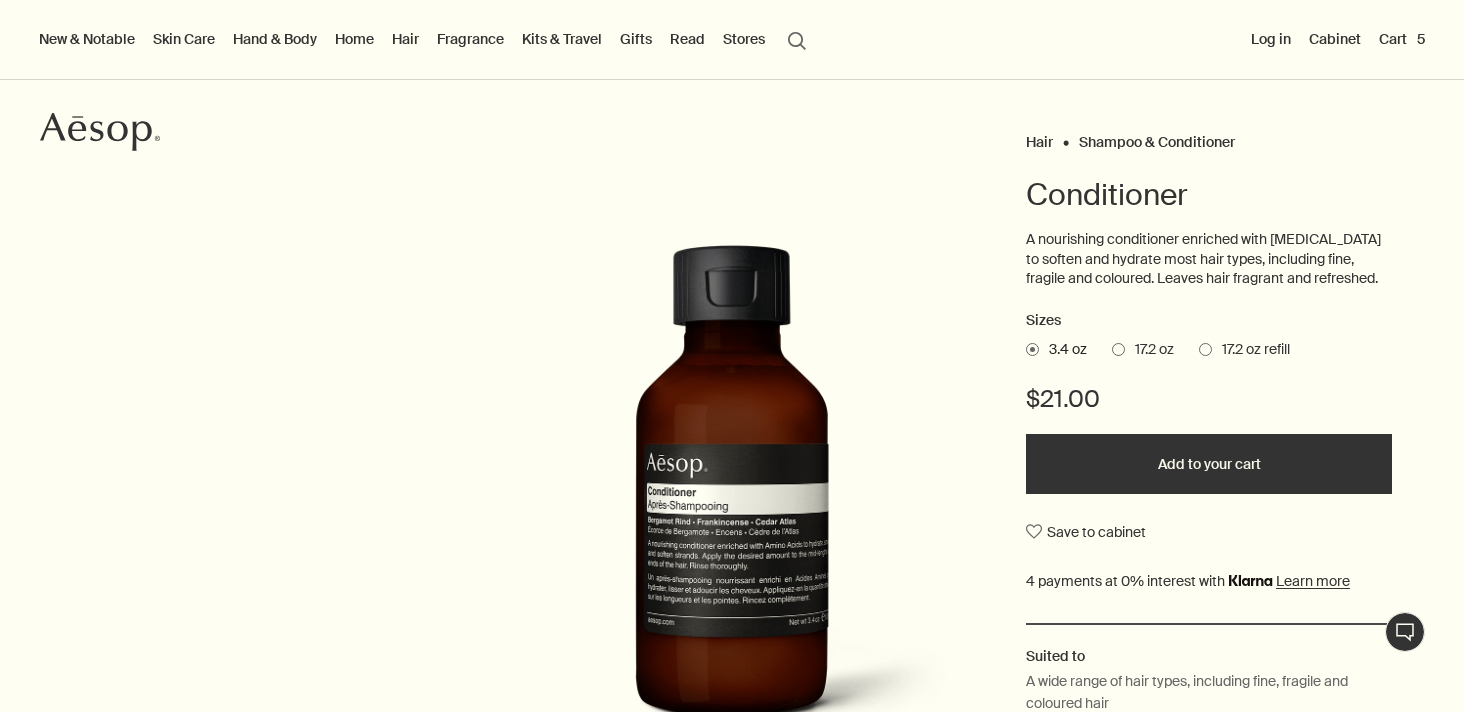 click at bounding box center (1205, 349) 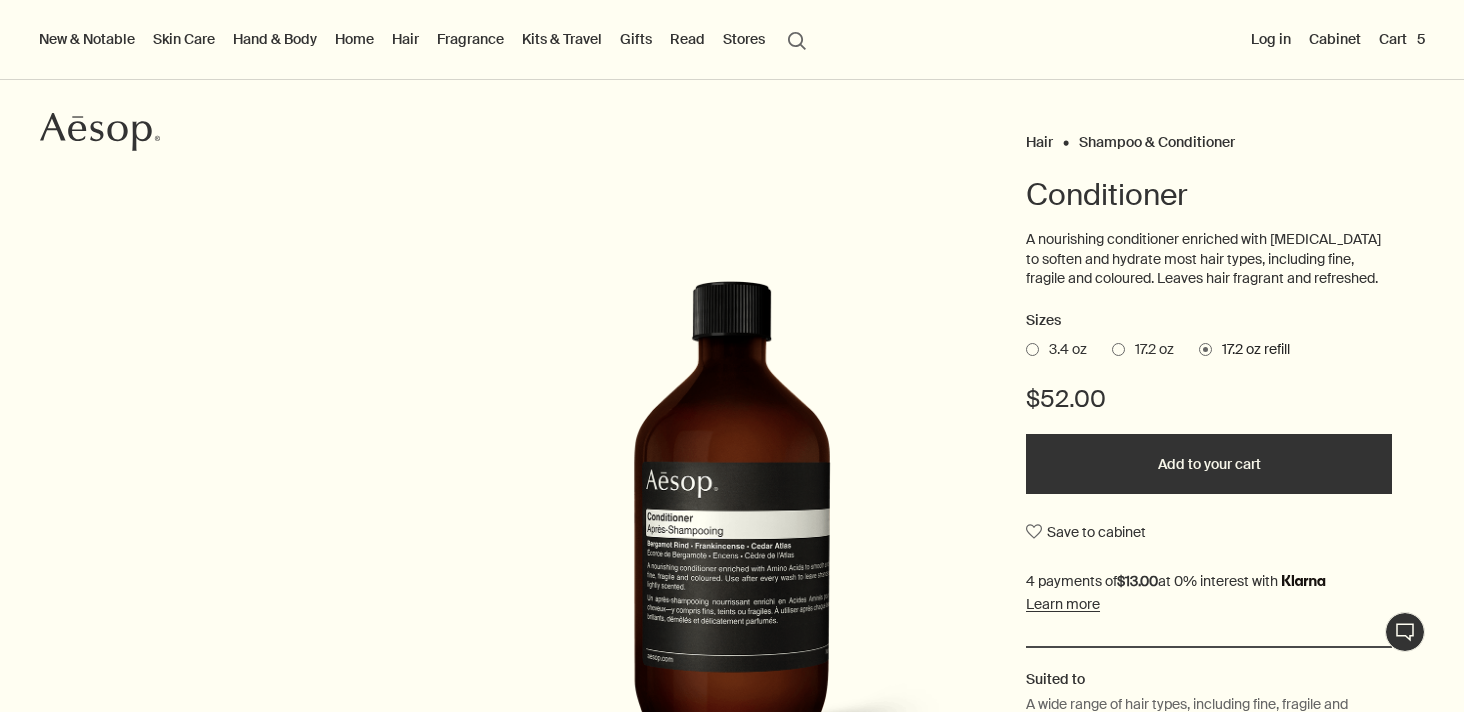 click on "Add to your cart" at bounding box center [1209, 464] 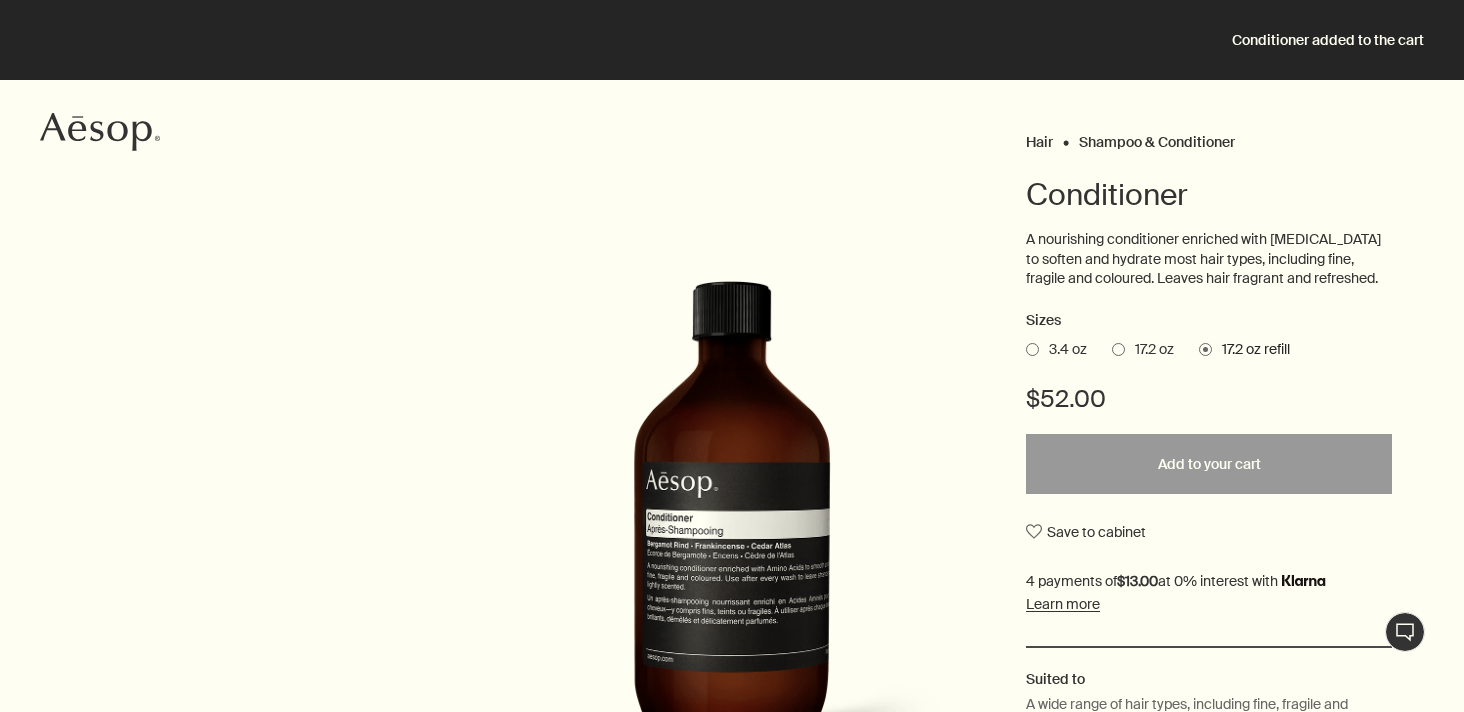 scroll, scrollTop: 0, scrollLeft: 0, axis: both 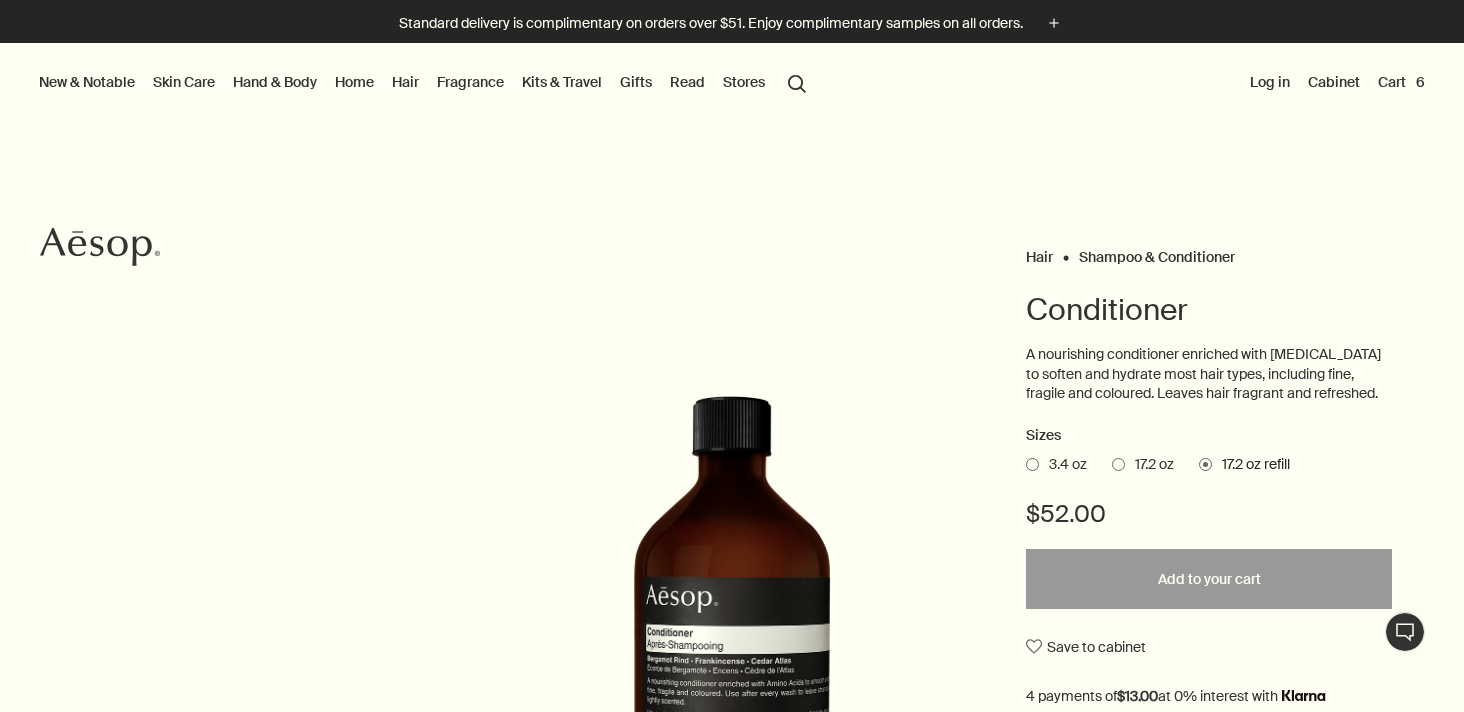 click on "Cart 6" at bounding box center (1401, 82) 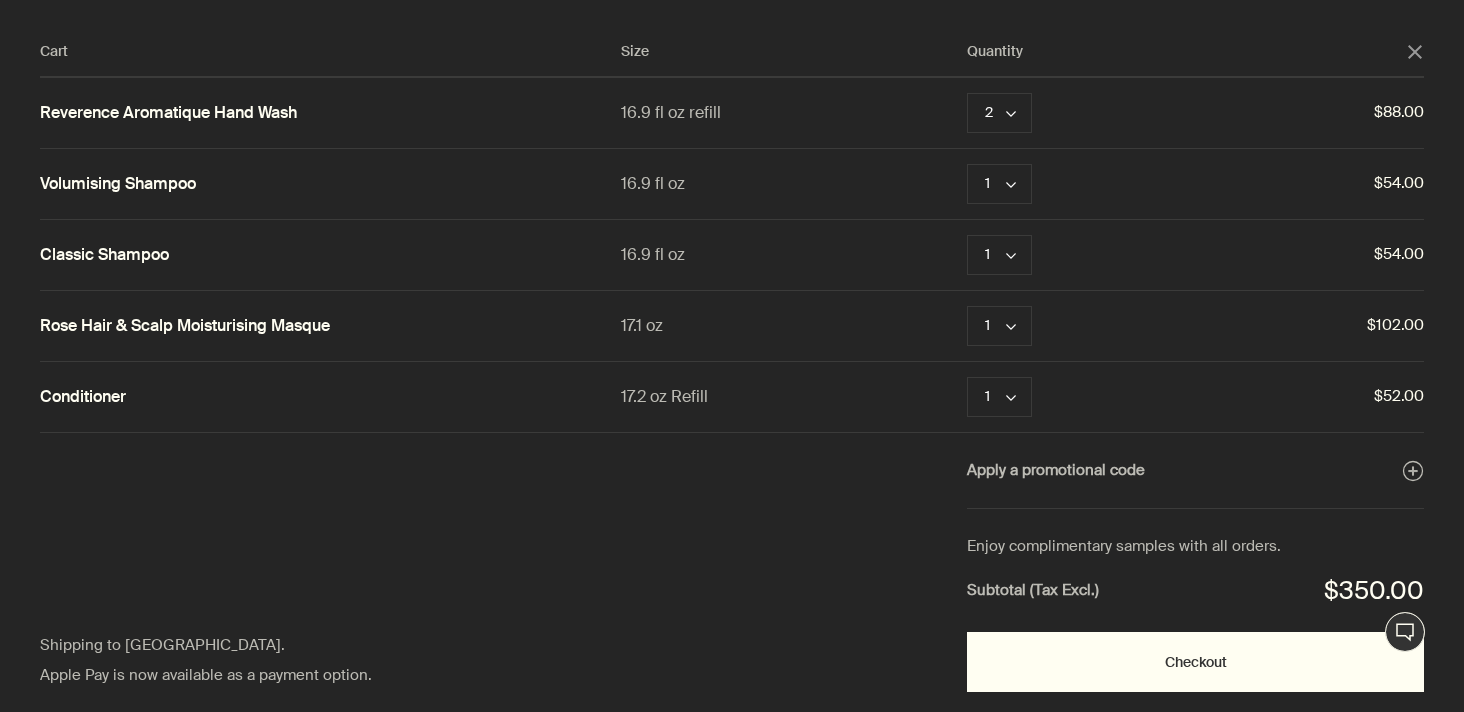 click on "Checkout" at bounding box center (1195, 662) 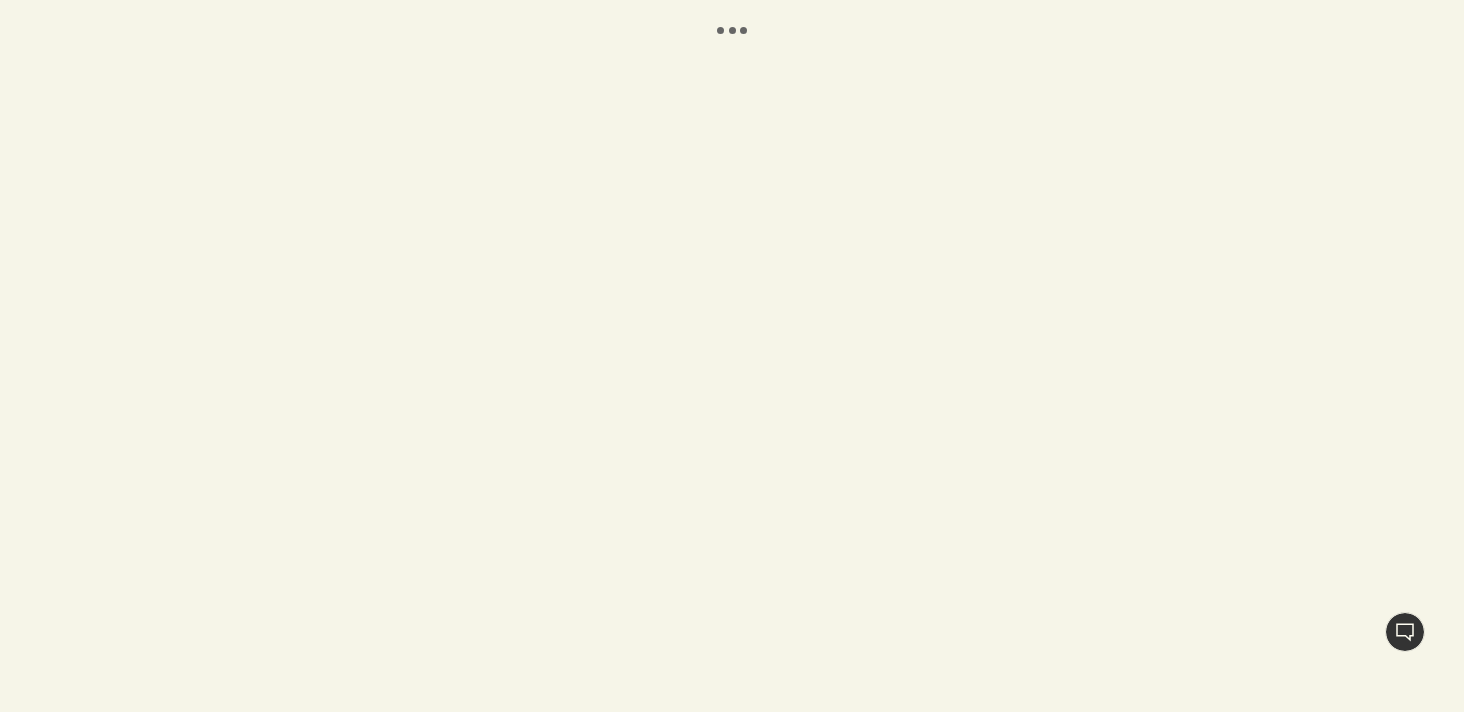 scroll, scrollTop: 0, scrollLeft: 0, axis: both 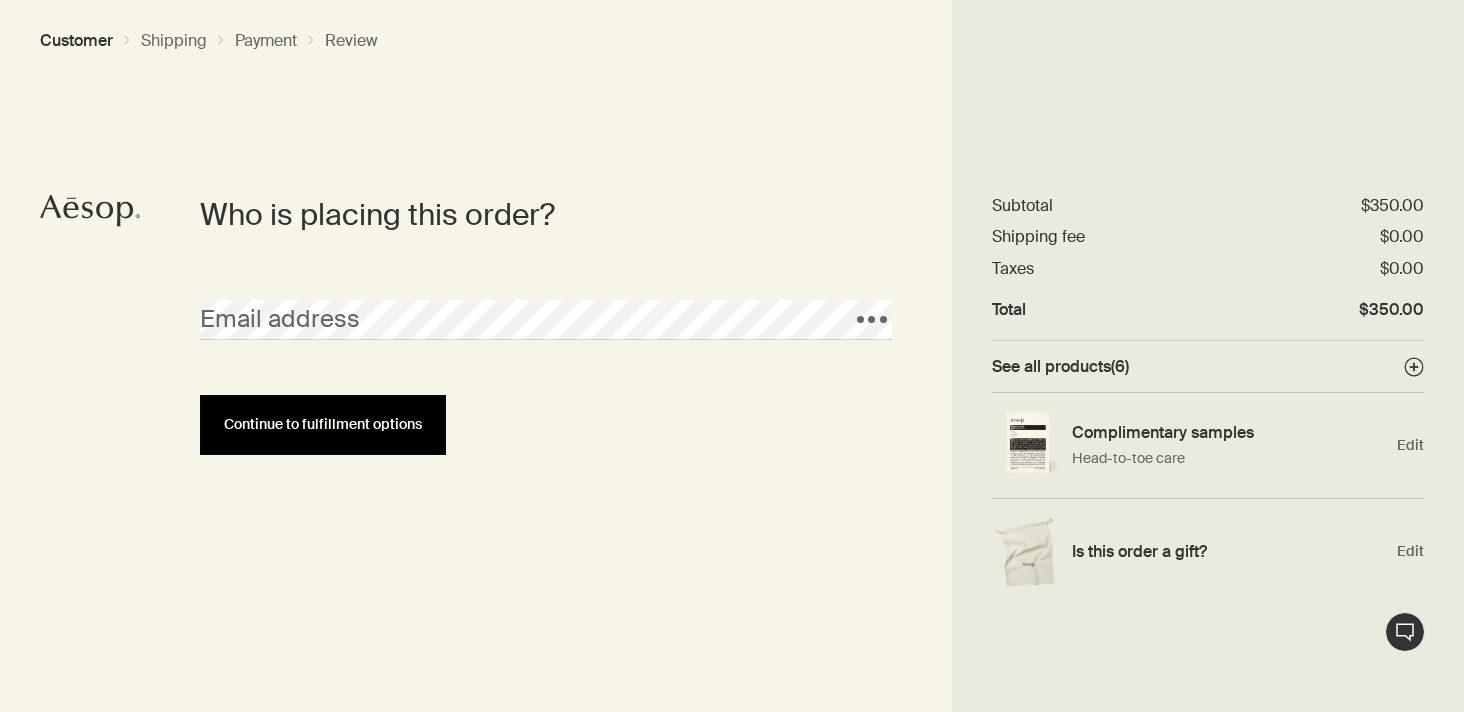 click on "Continue to fulfillment options" at bounding box center [323, 424] 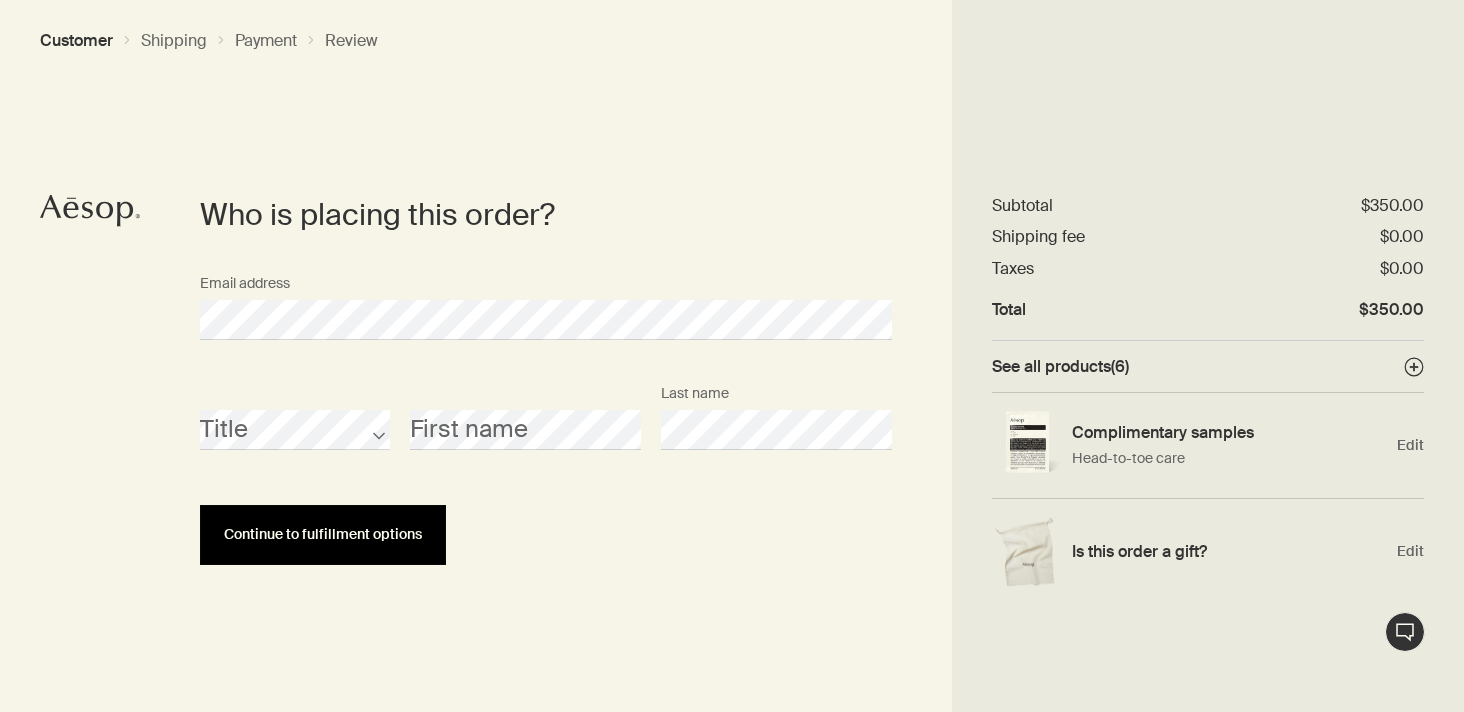 click on "Continue to fulfillment options" at bounding box center (323, 534) 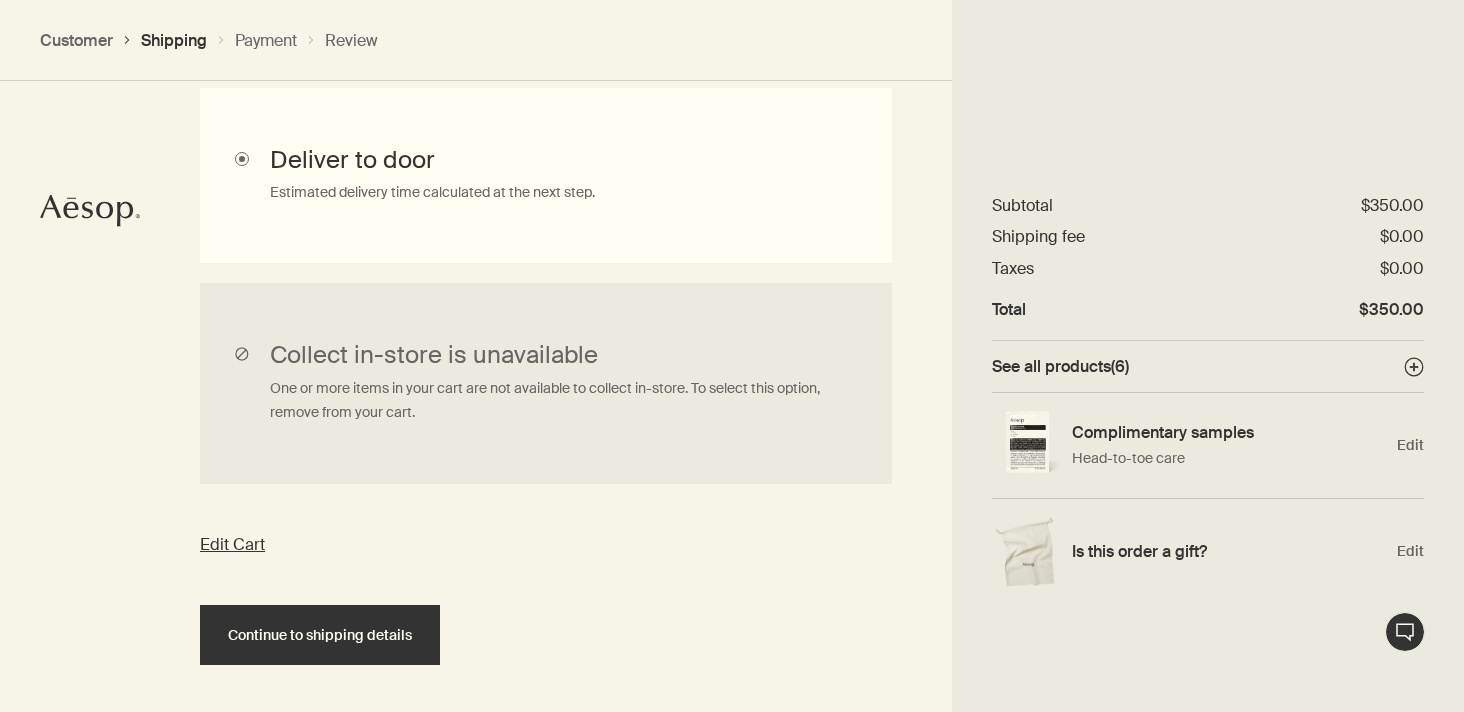 scroll, scrollTop: 711, scrollLeft: 0, axis: vertical 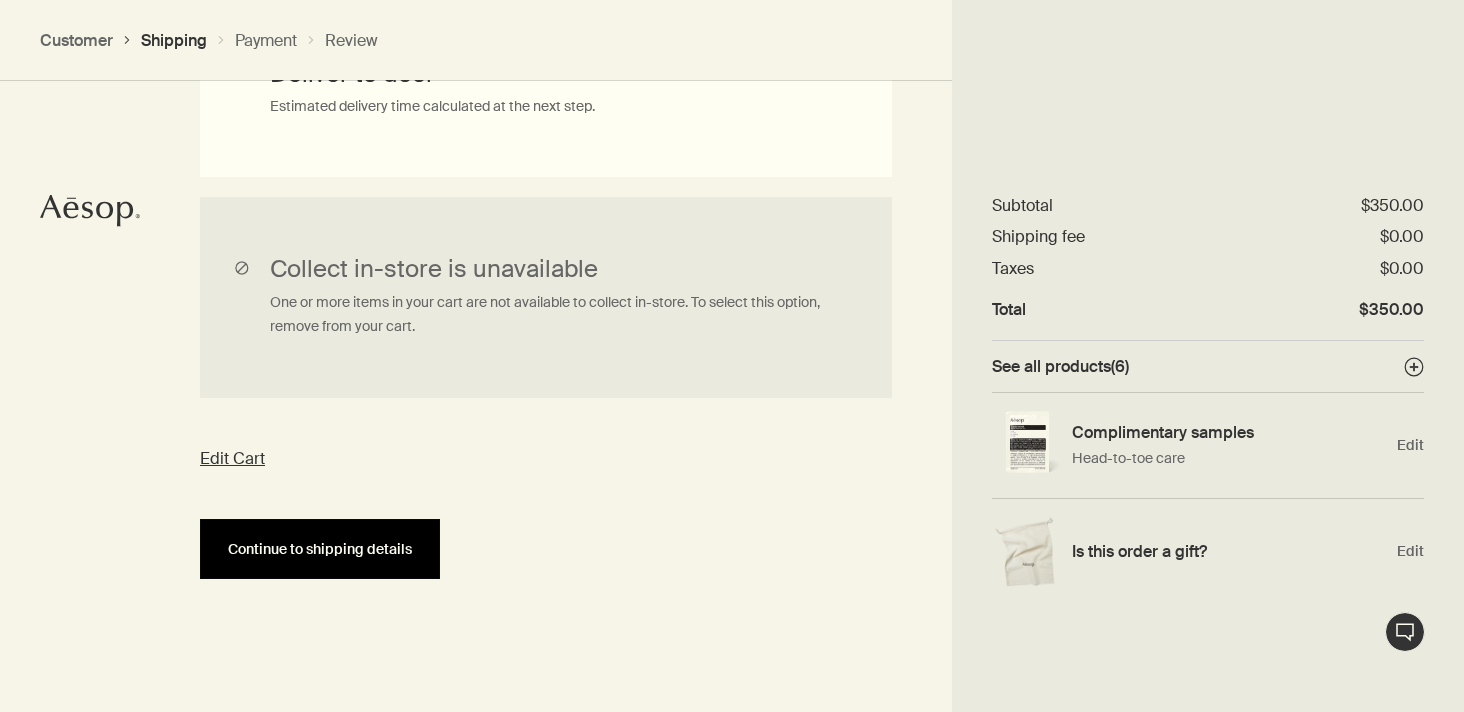 click on "Continue to shipping details" at bounding box center [320, 549] 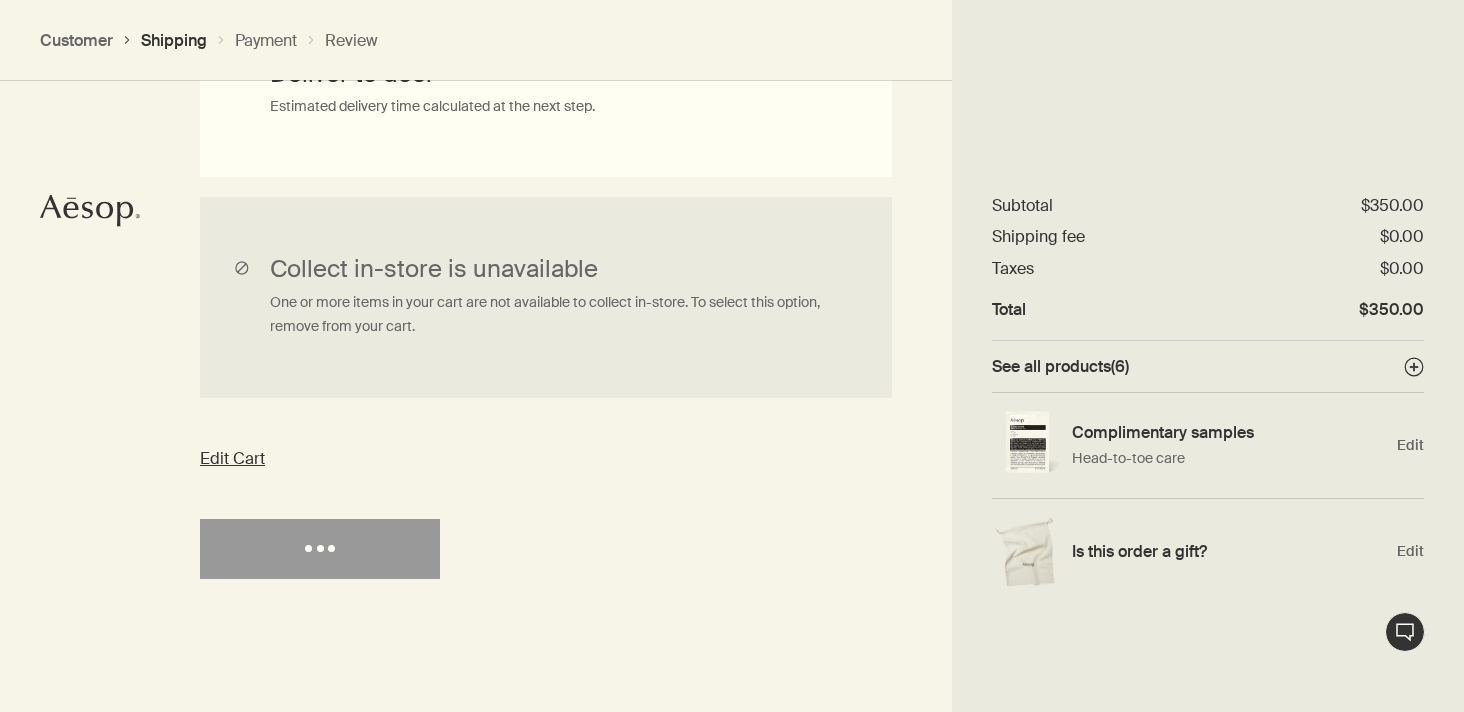 select on "US" 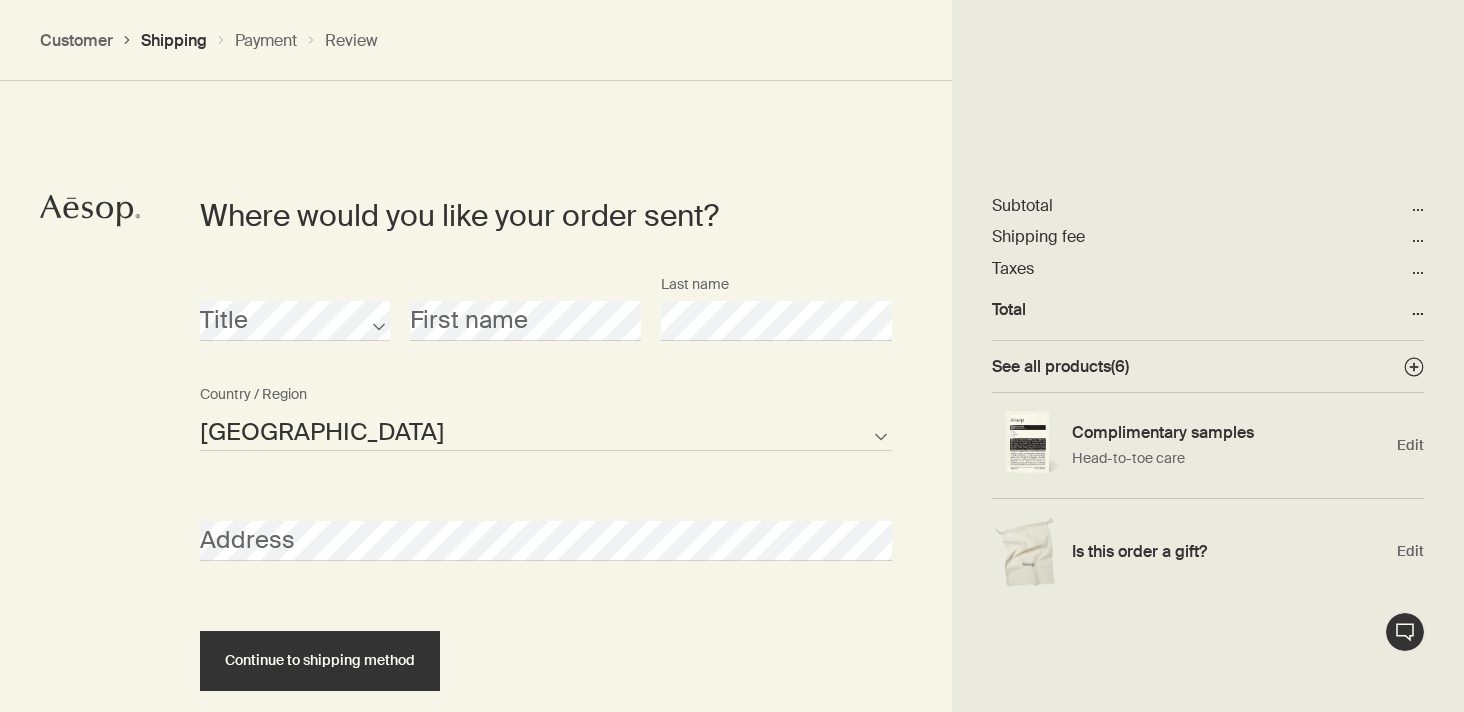 scroll, scrollTop: 865, scrollLeft: 0, axis: vertical 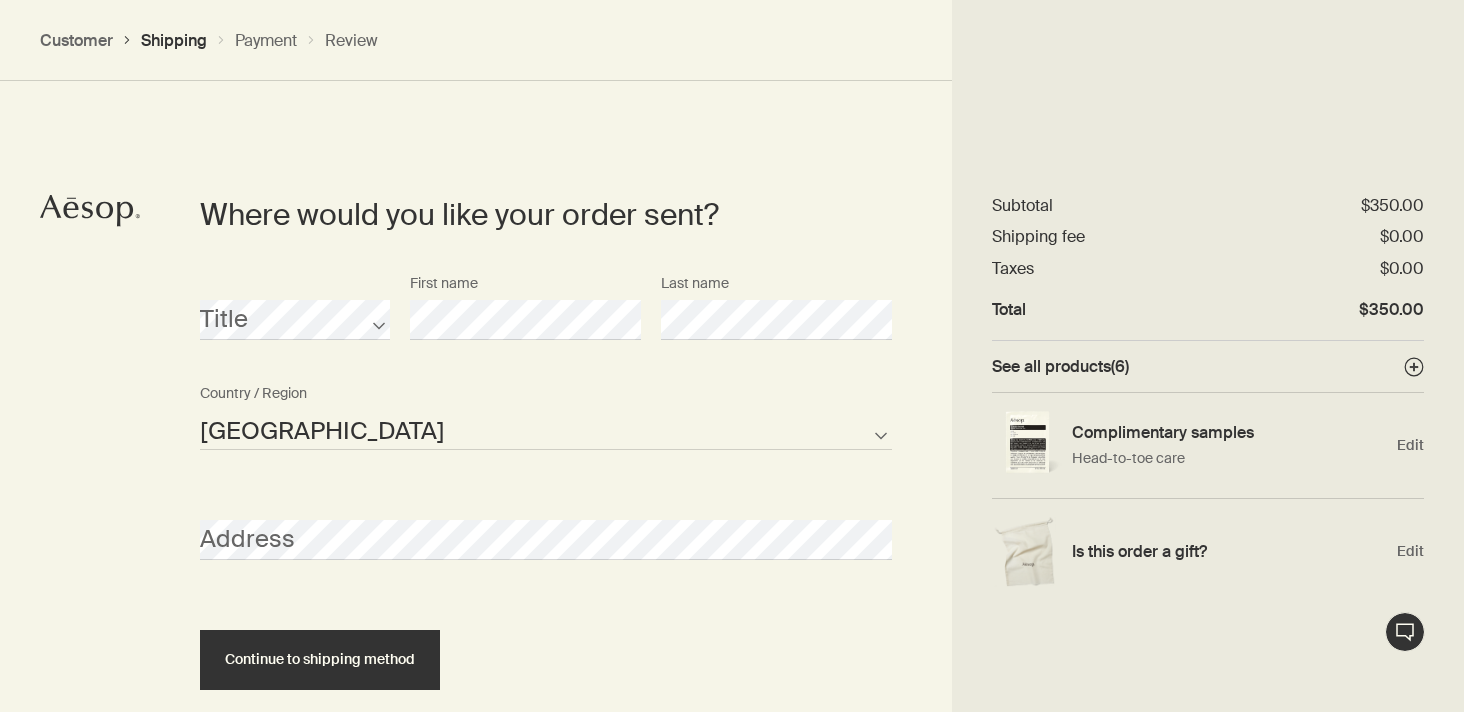 select on "US" 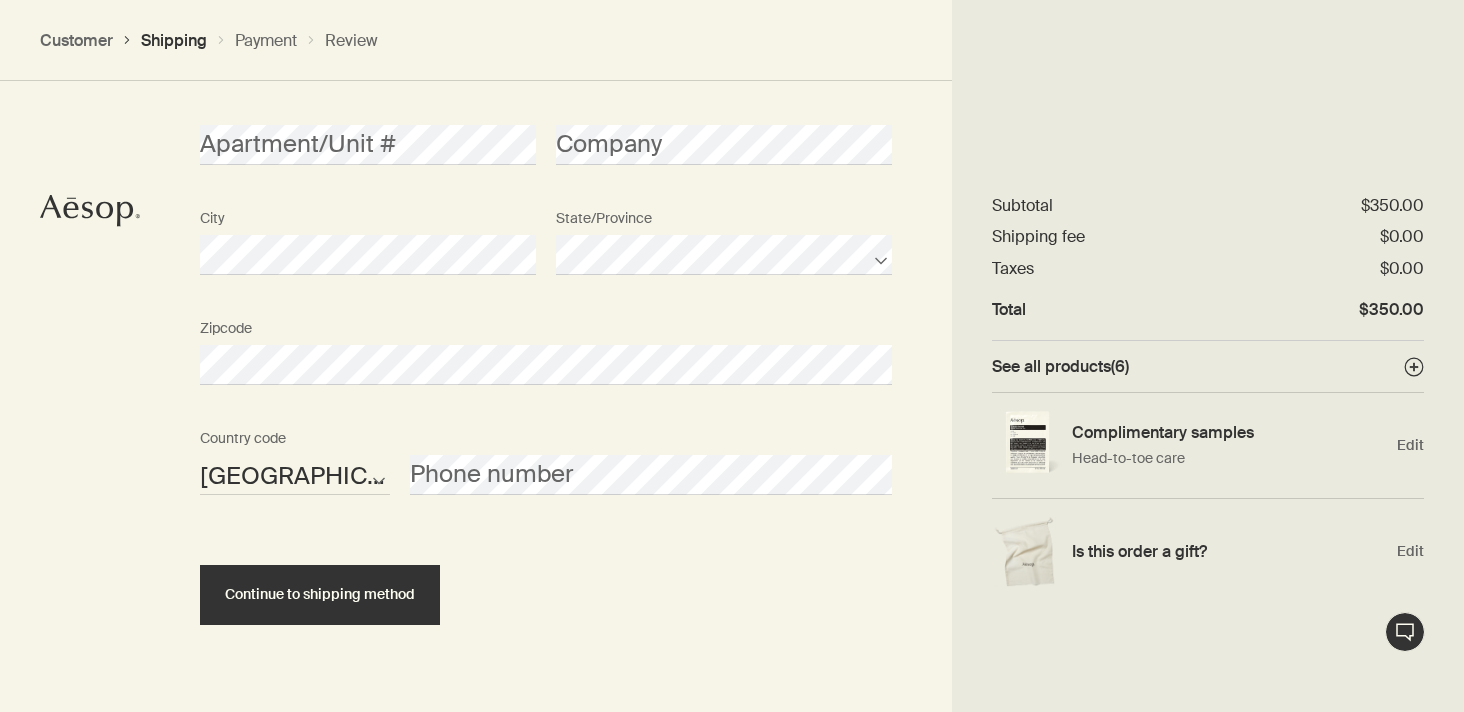 scroll, scrollTop: 1374, scrollLeft: 0, axis: vertical 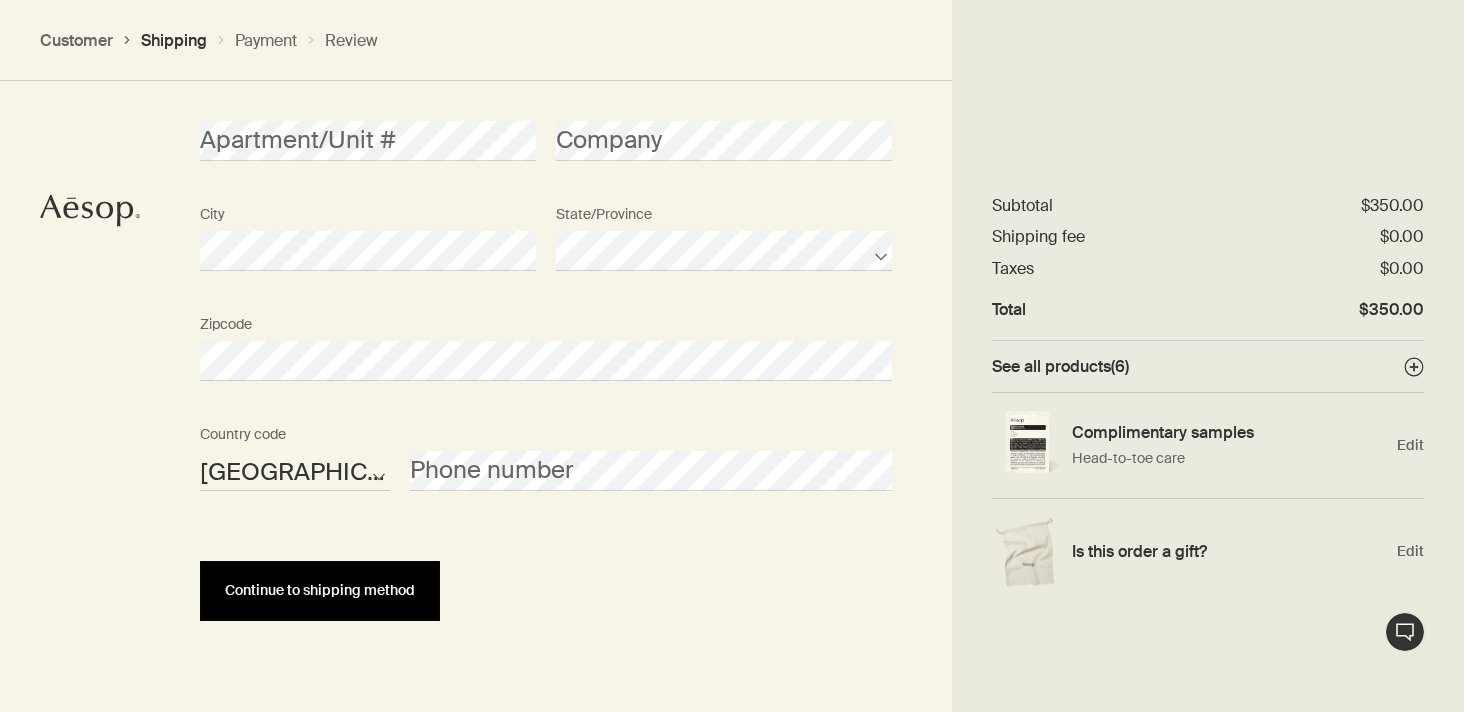 click on "Continue to shipping method" at bounding box center [320, 591] 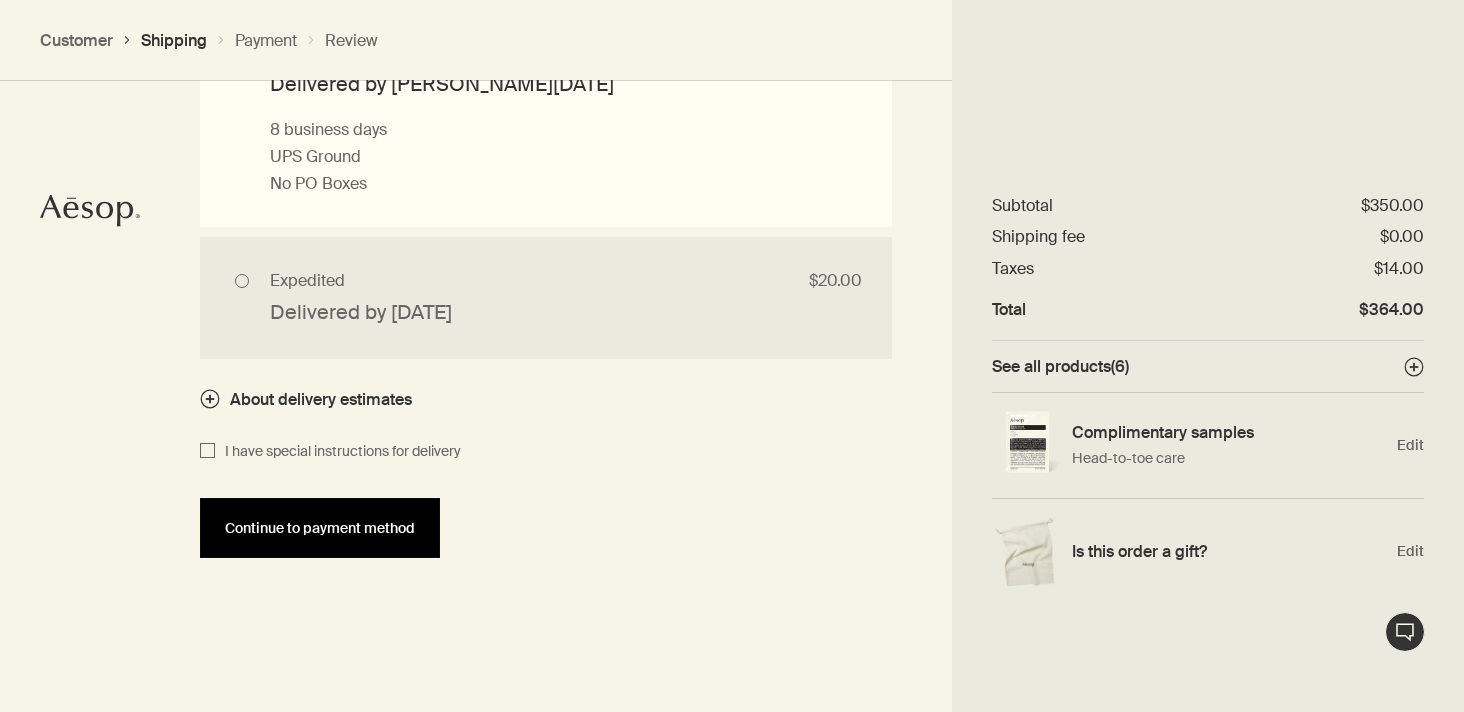 scroll, scrollTop: 1991, scrollLeft: 0, axis: vertical 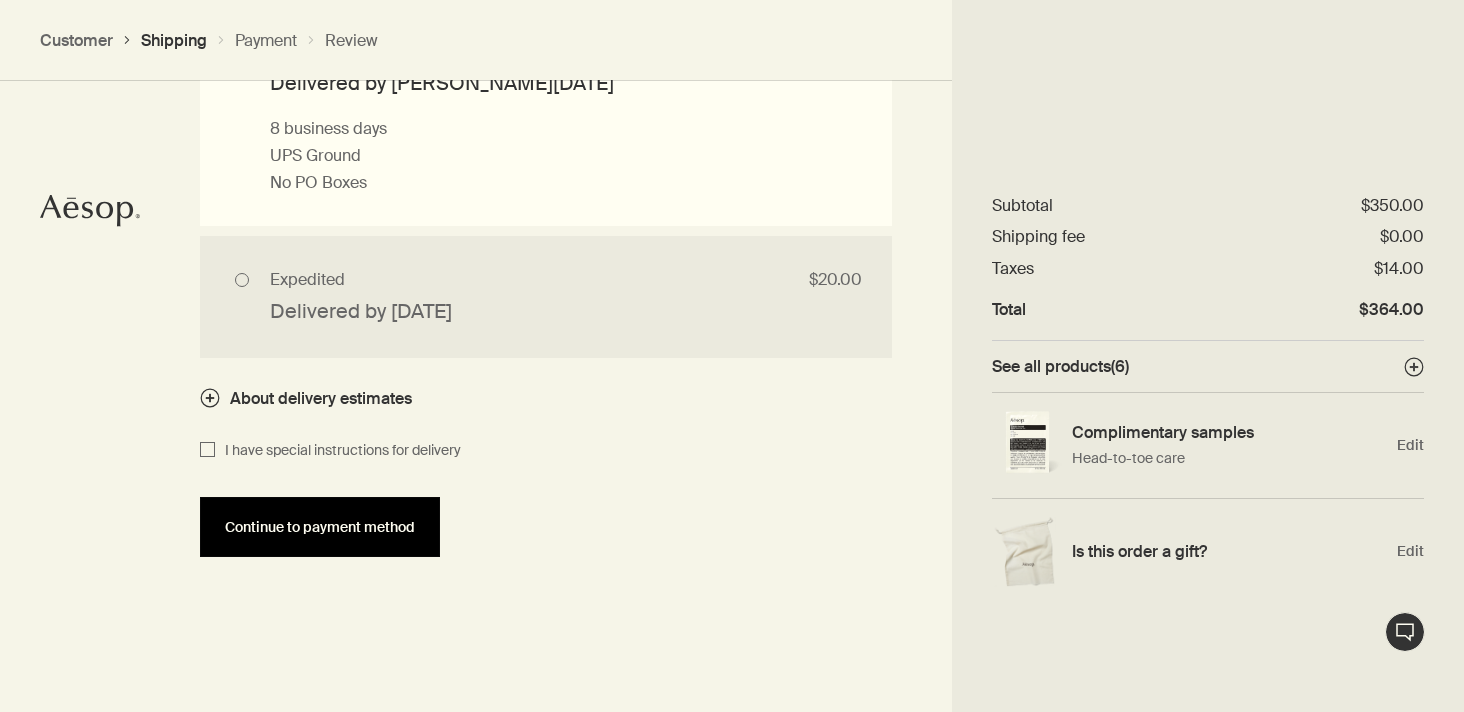 click on "Continue to payment method" at bounding box center [320, 527] 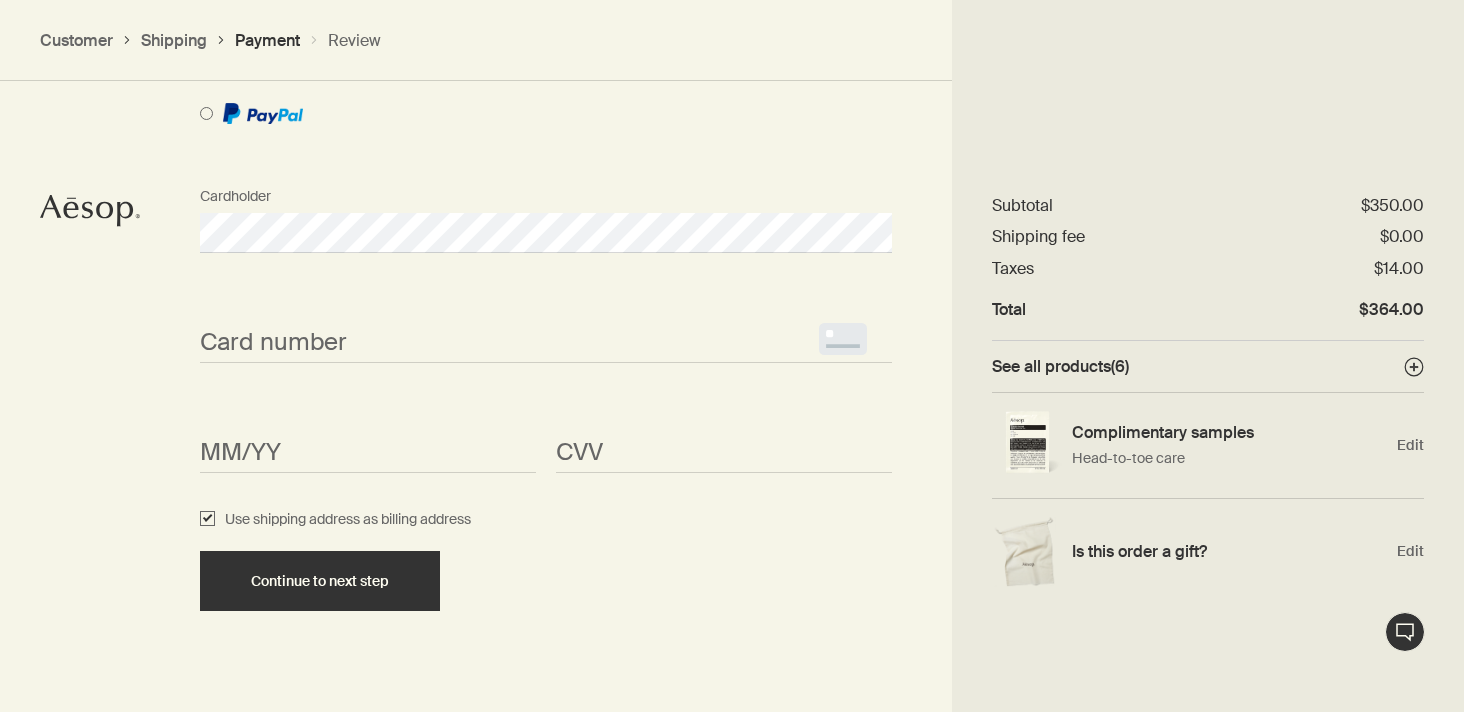 scroll, scrollTop: 1775, scrollLeft: 0, axis: vertical 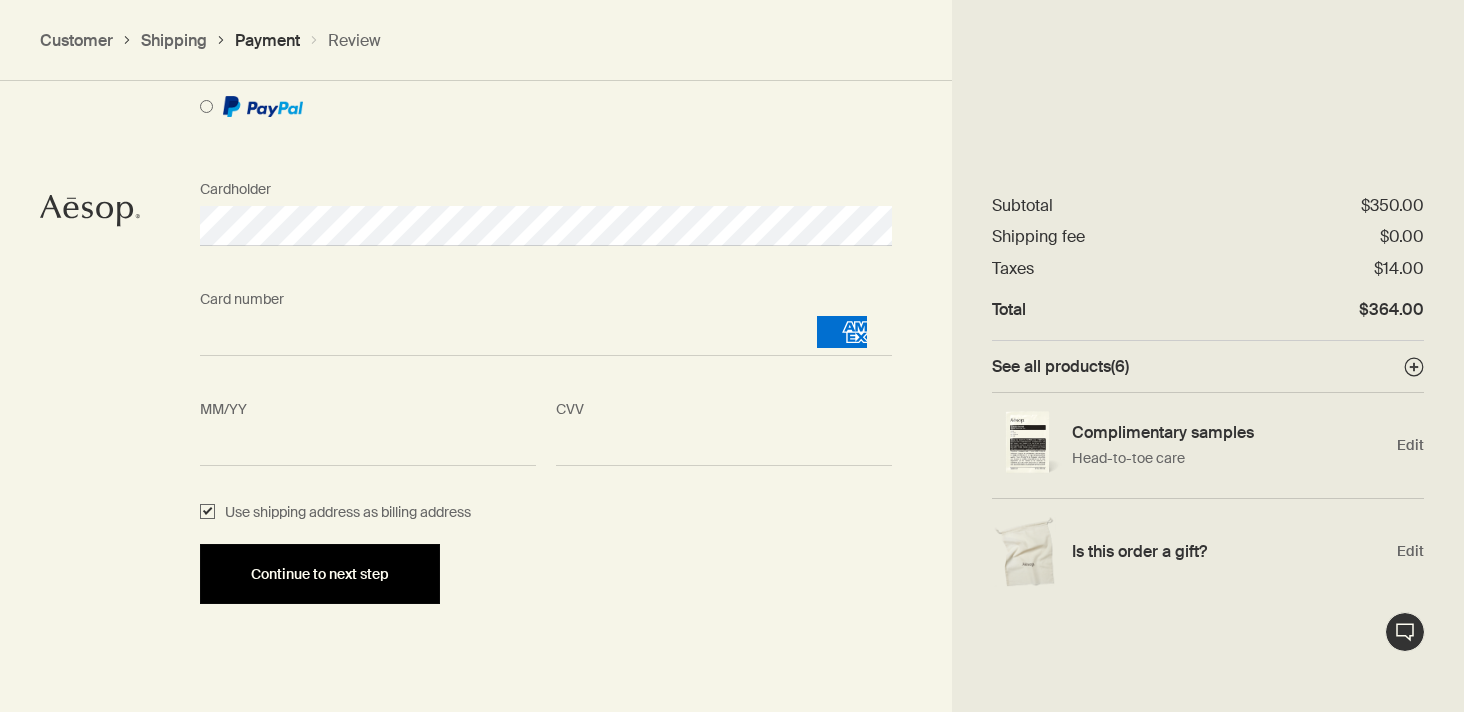 click on "Continue to next step" at bounding box center (320, 574) 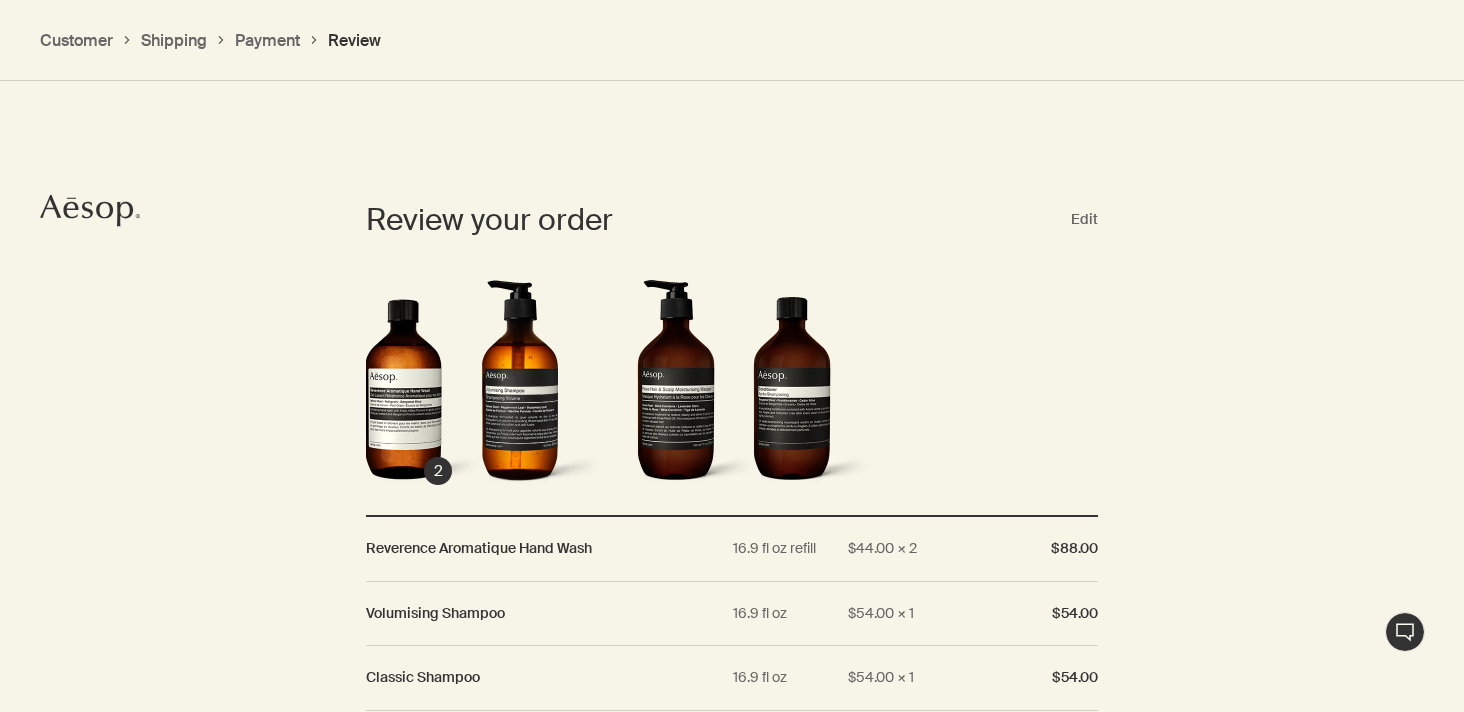 scroll, scrollTop: 1795, scrollLeft: 0, axis: vertical 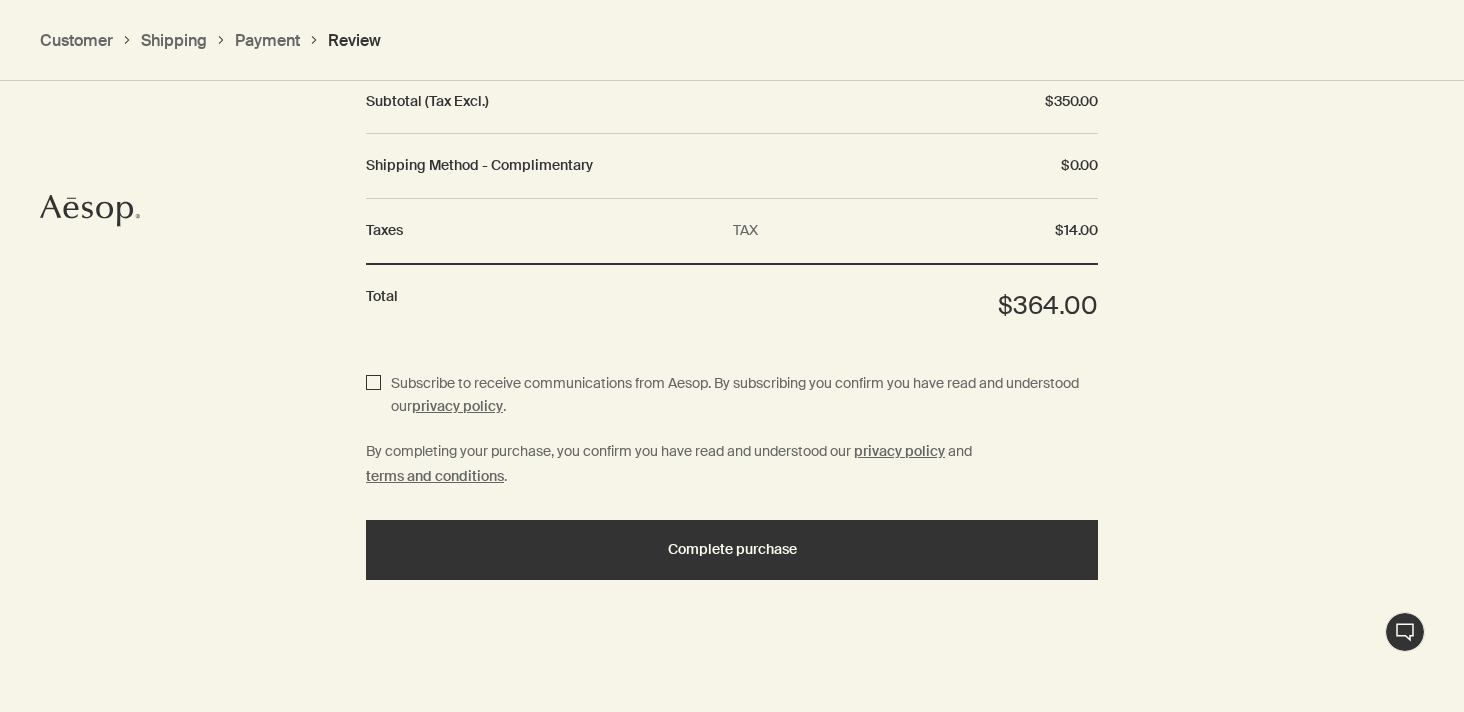 click on "Subscribe to receive communications from Aesop. By subscribing you confirm you have read and understood our   privacy policy ." at bounding box center (373, 396) 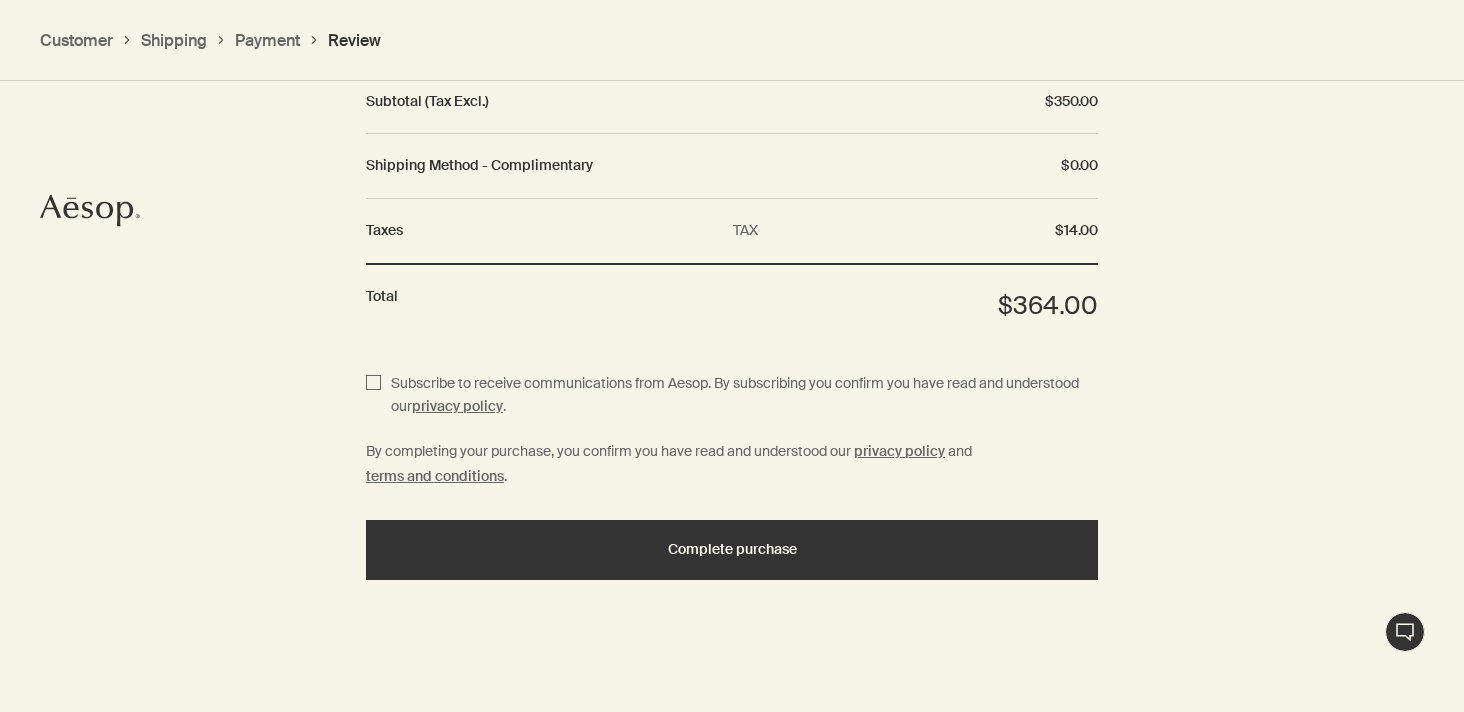 checkbox on "true" 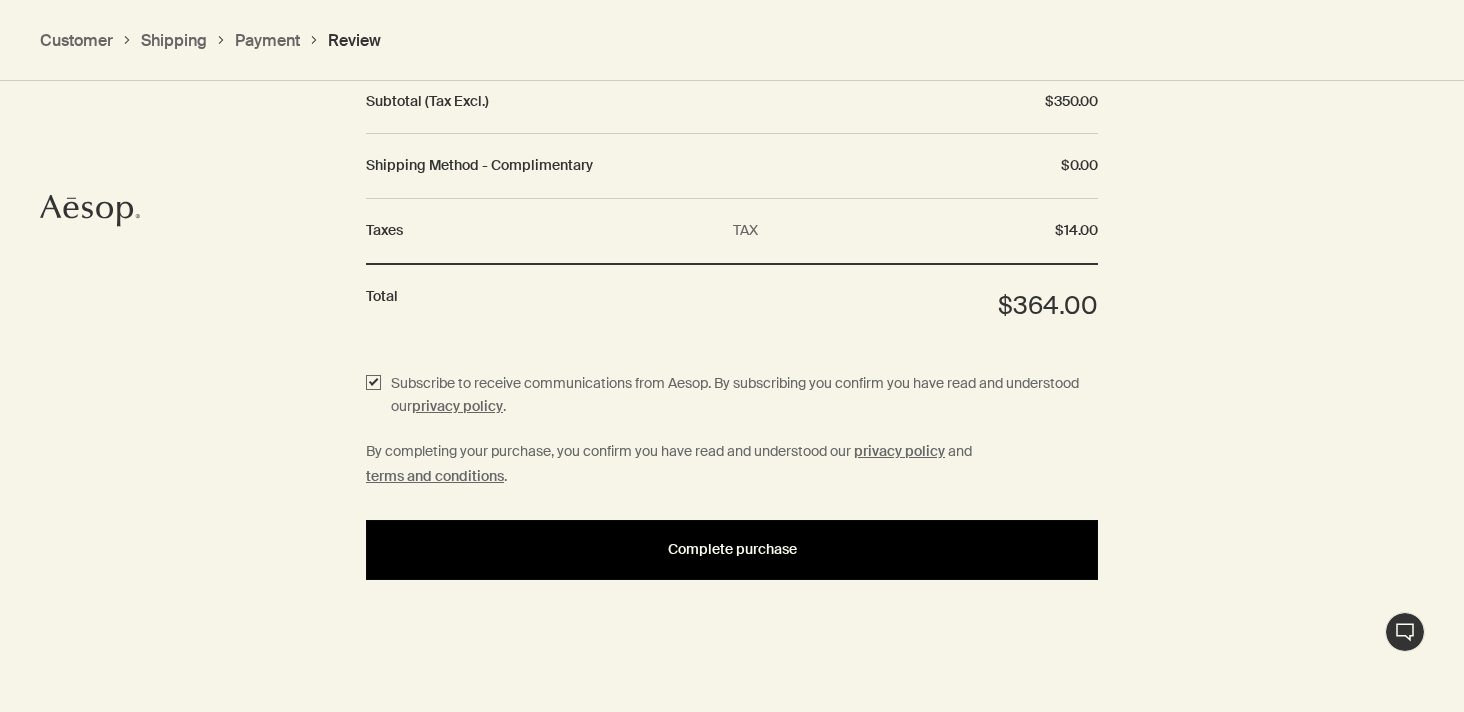 click on "Complete purchase" at bounding box center (732, 550) 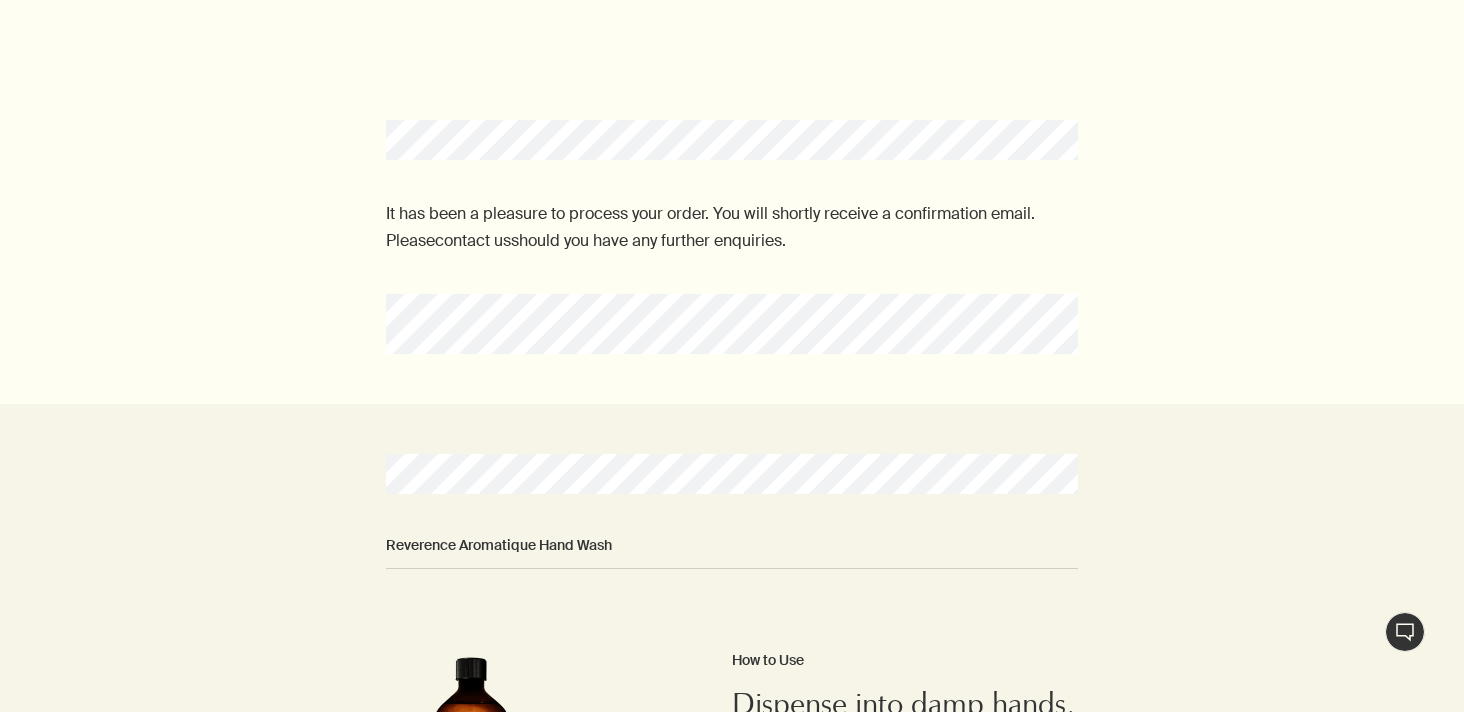 scroll, scrollTop: 0, scrollLeft: 0, axis: both 